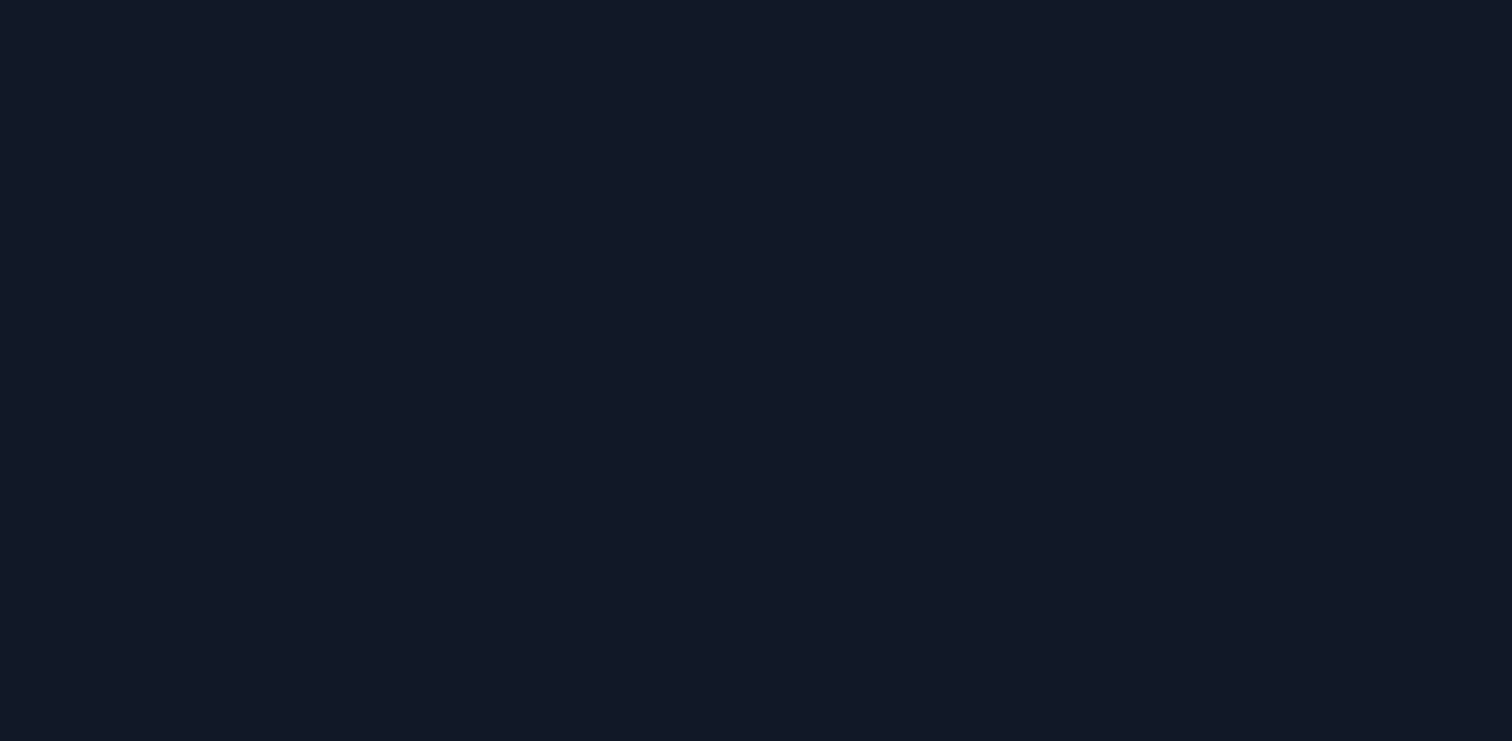 scroll, scrollTop: 0, scrollLeft: 0, axis: both 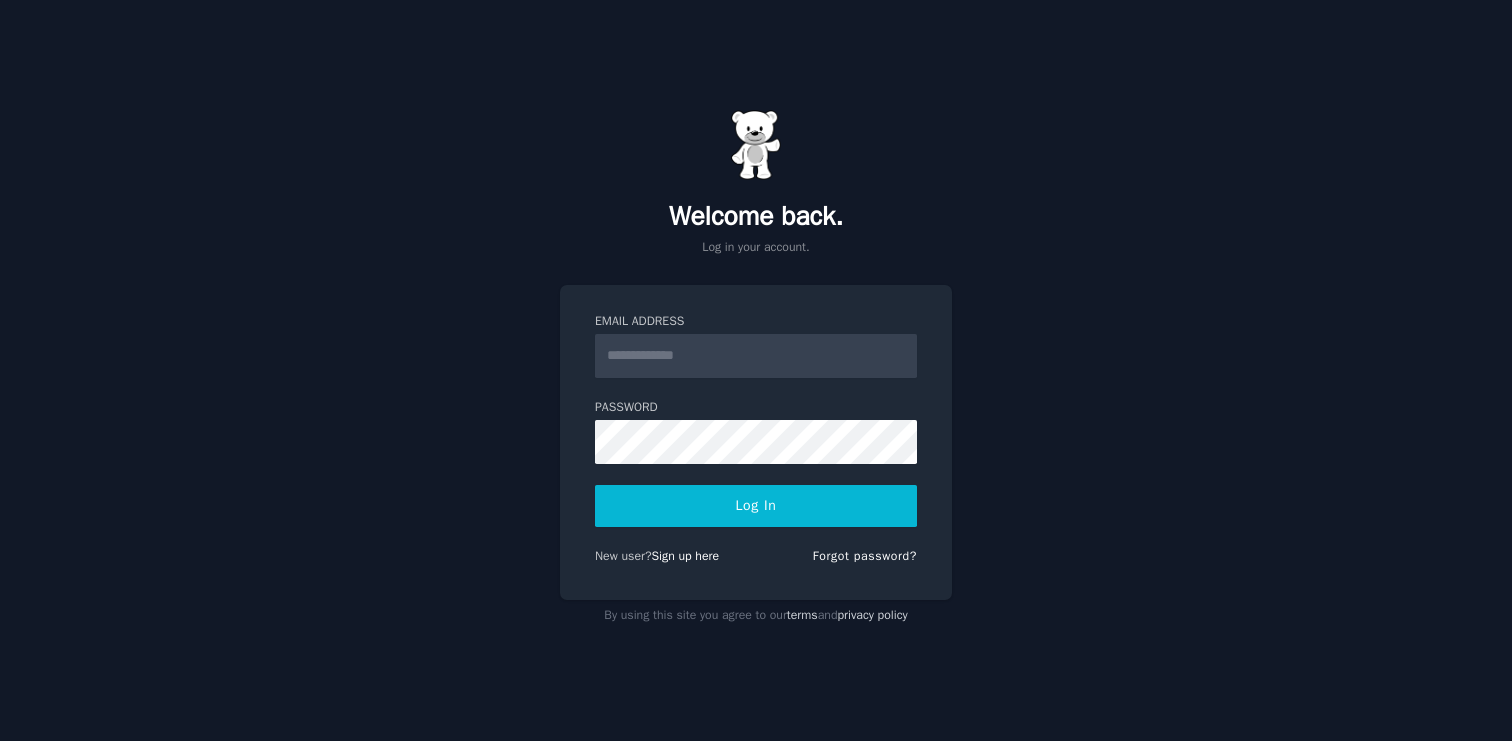 click 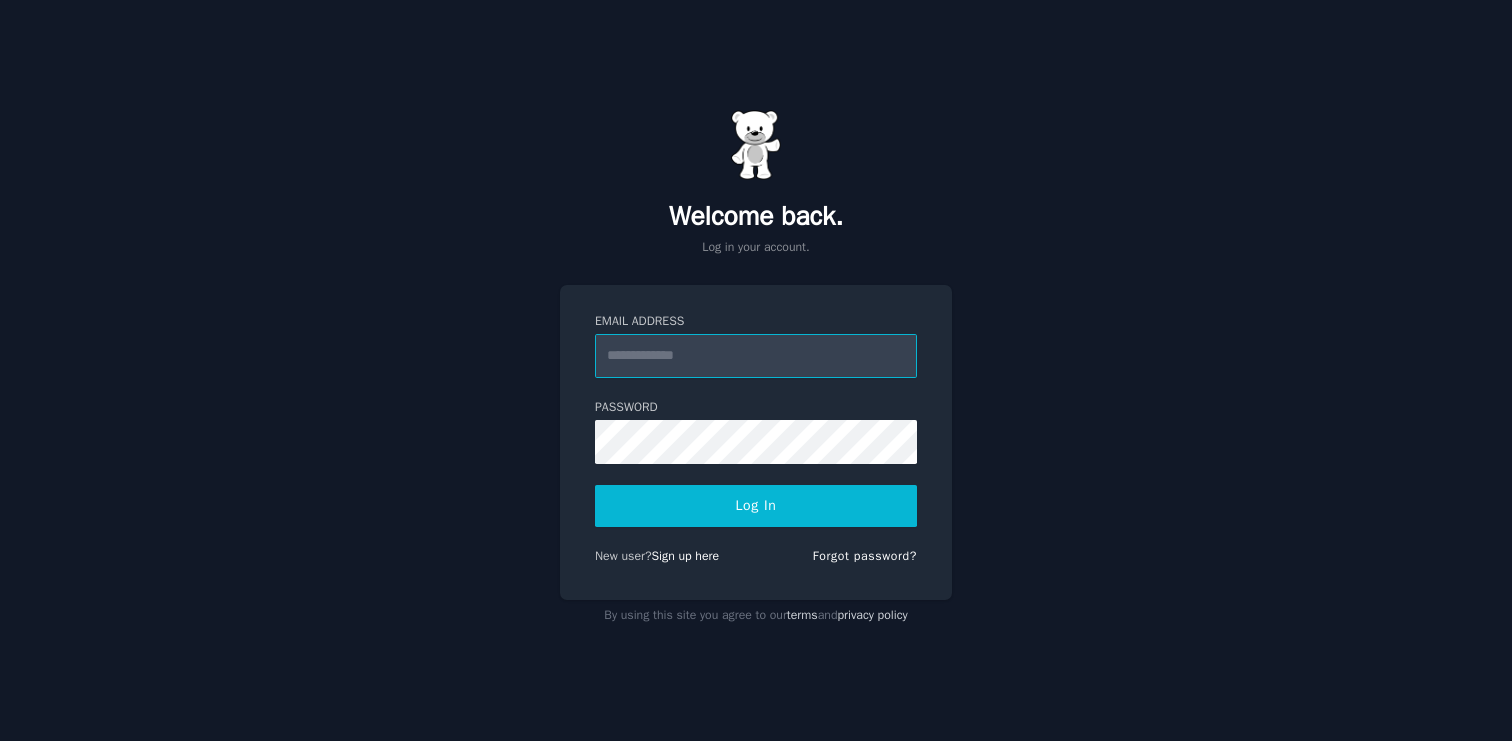 type on "**********" 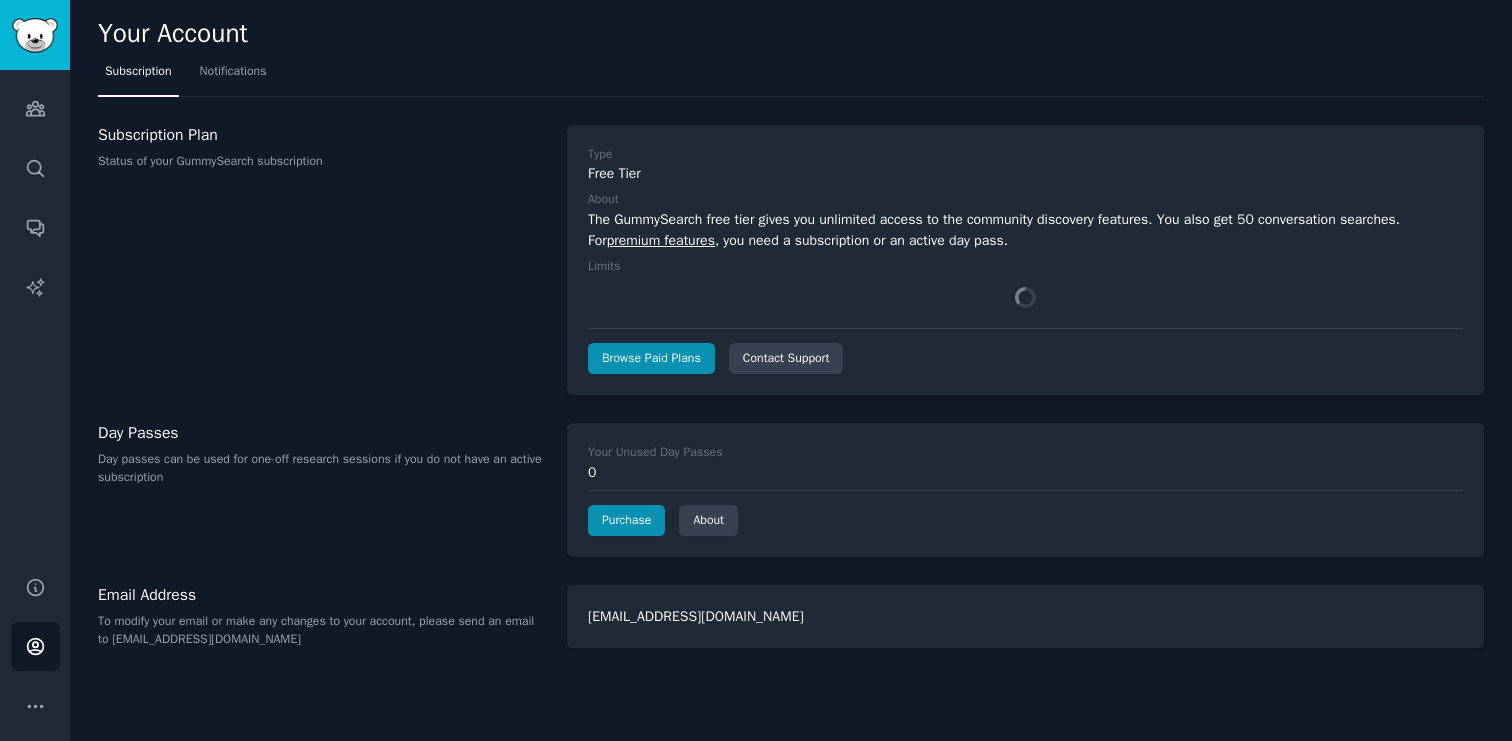 scroll, scrollTop: 0, scrollLeft: 0, axis: both 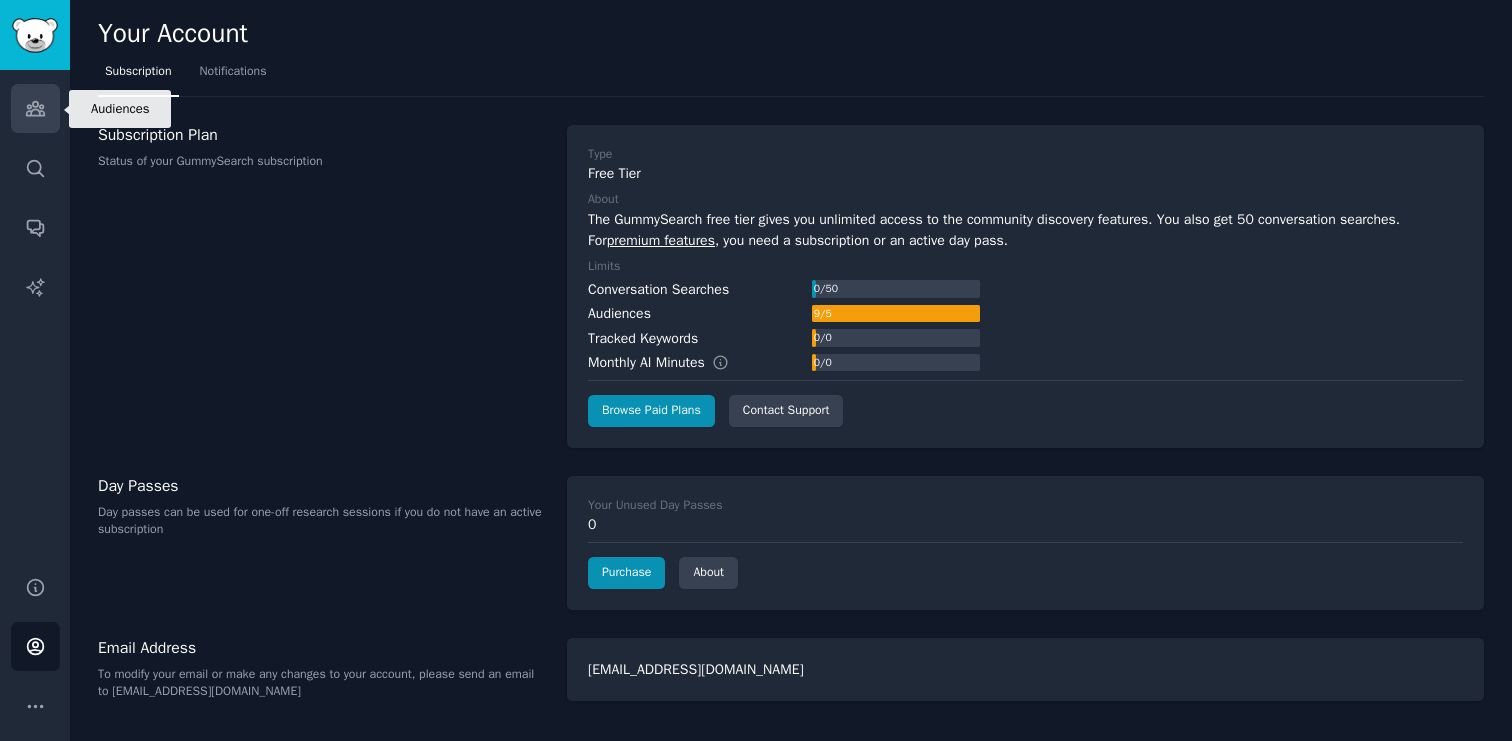click 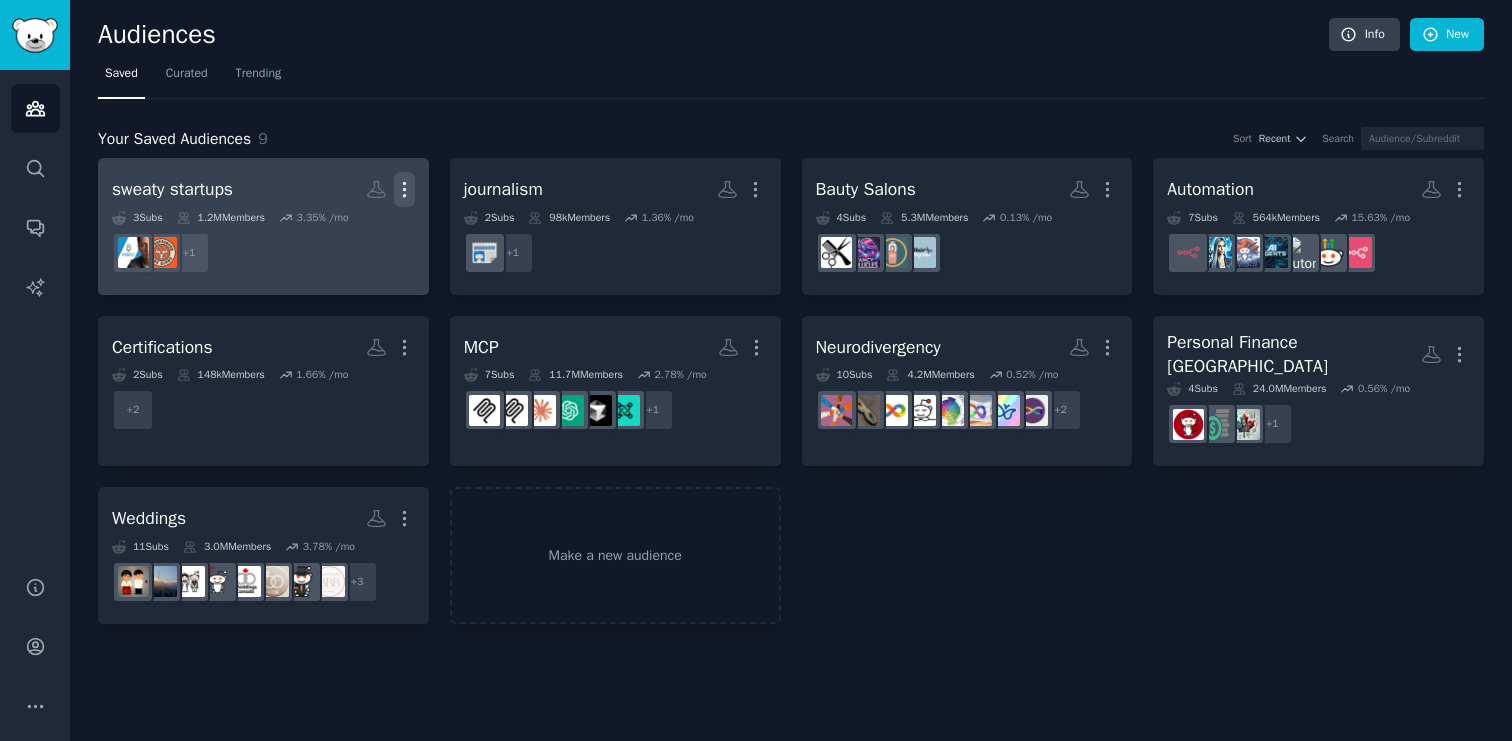 click 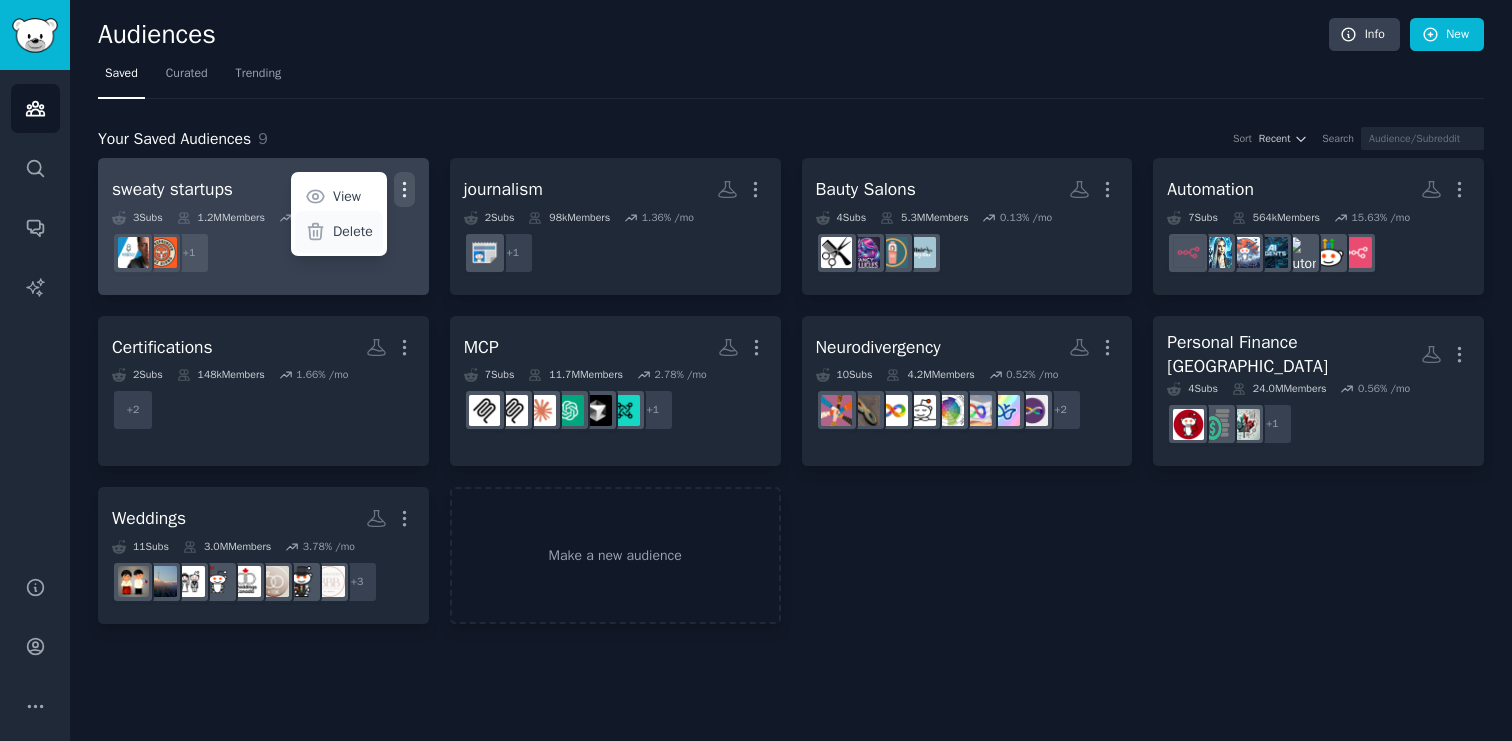 click on "Delete" at bounding box center [353, 231] 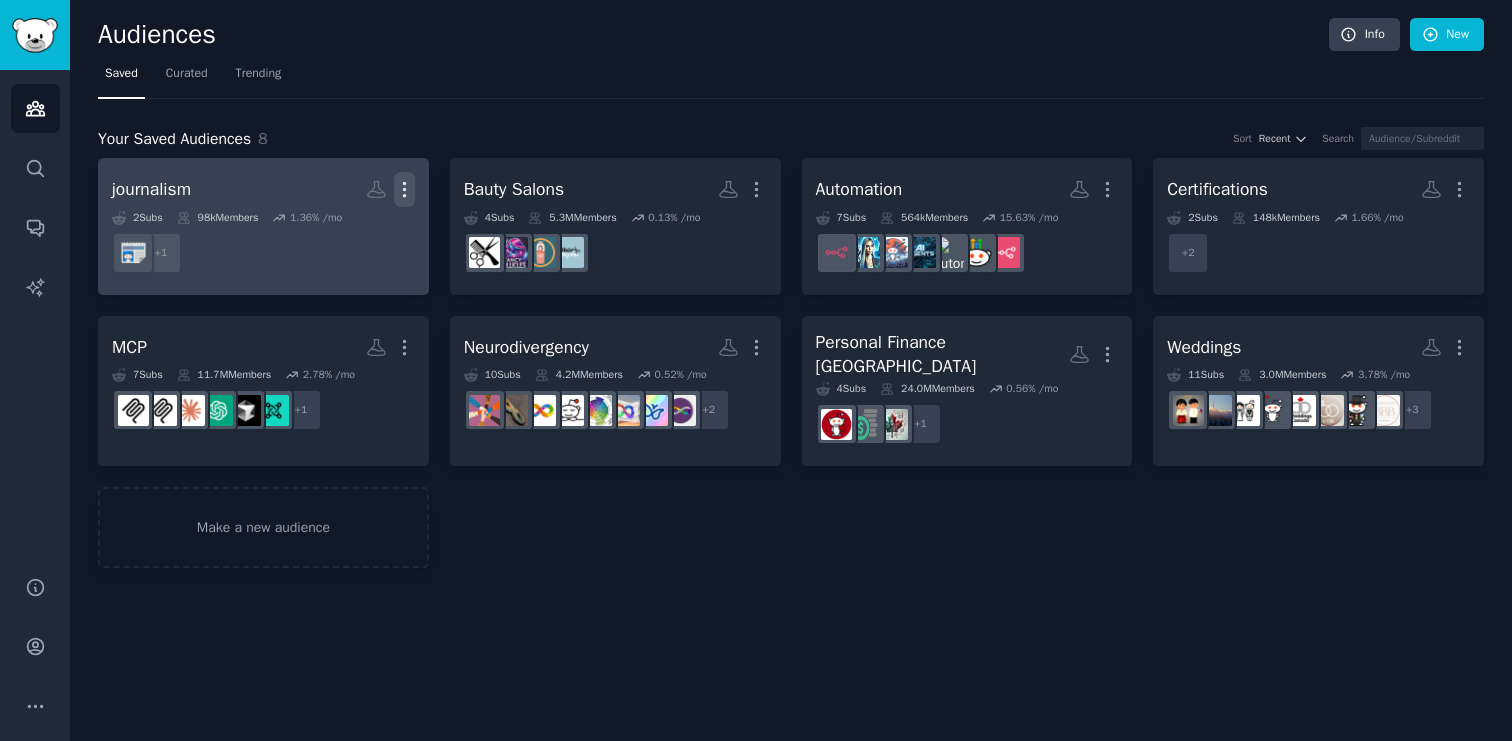click 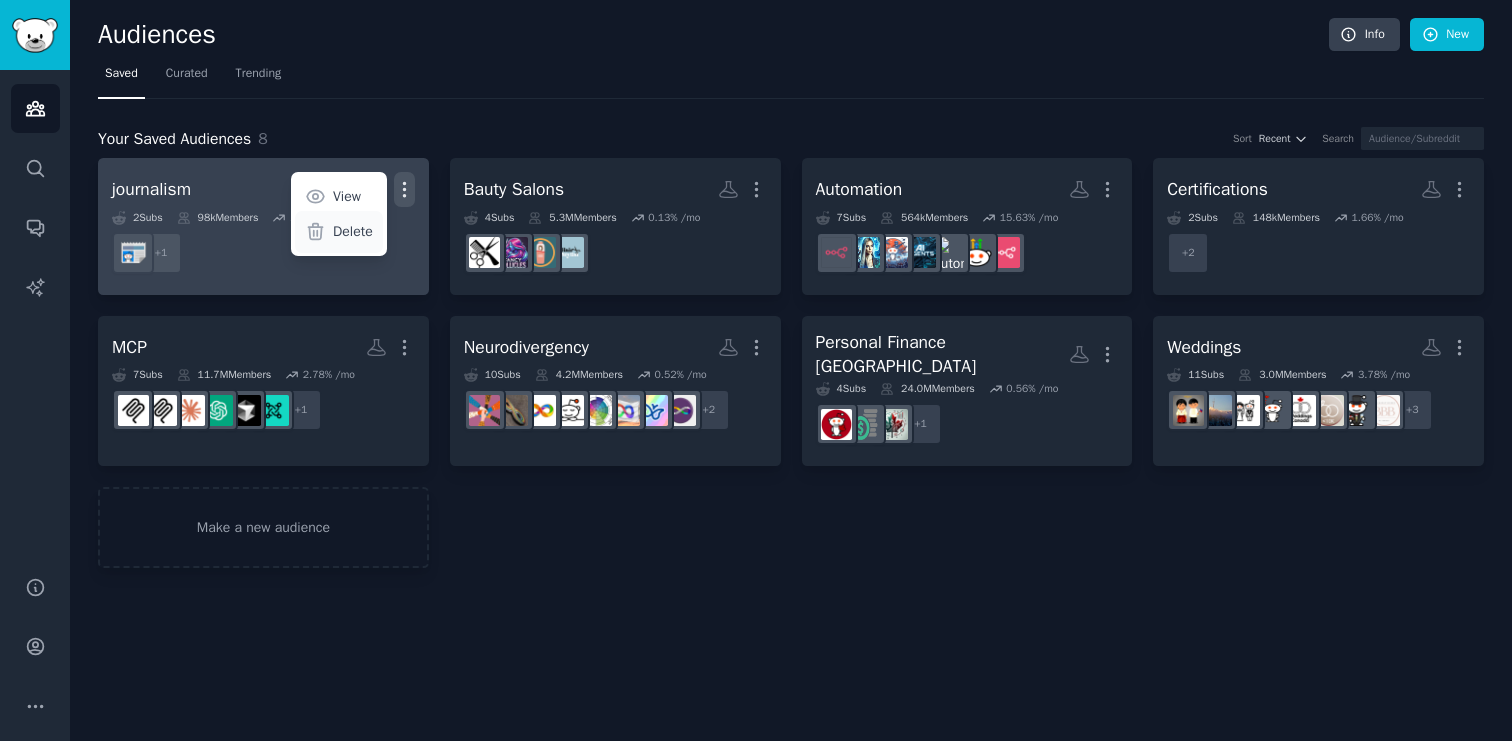 click on "Delete" at bounding box center [353, 231] 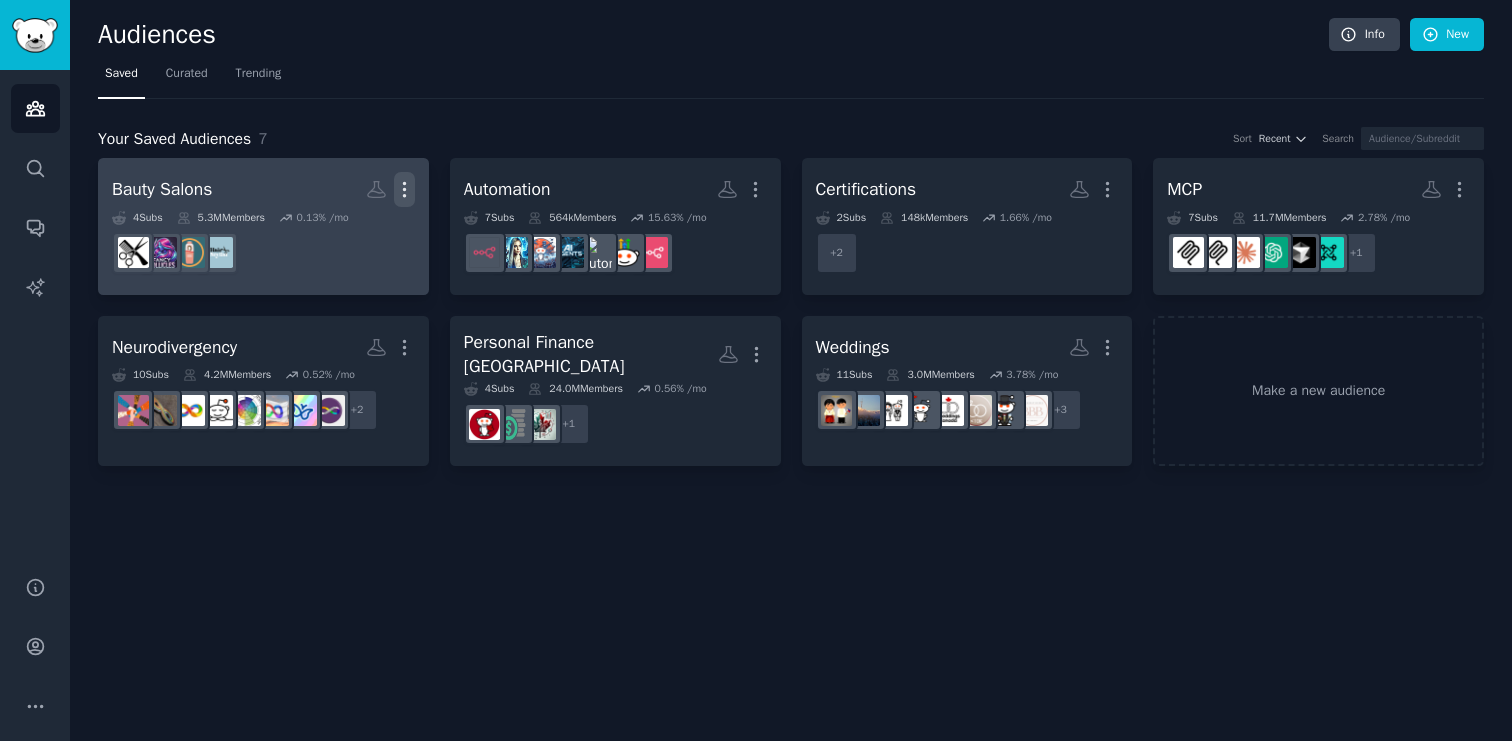 click 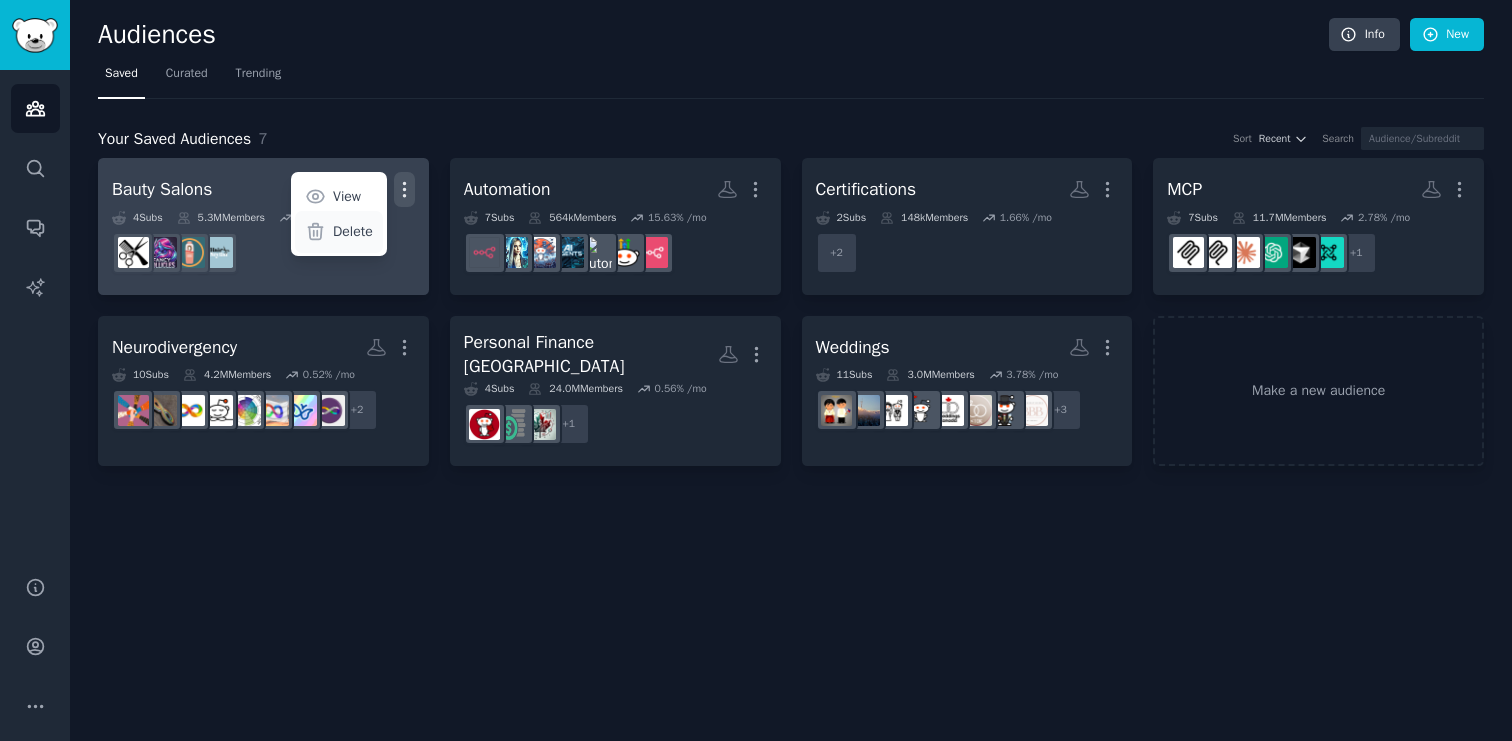 click on "Delete" at bounding box center [353, 231] 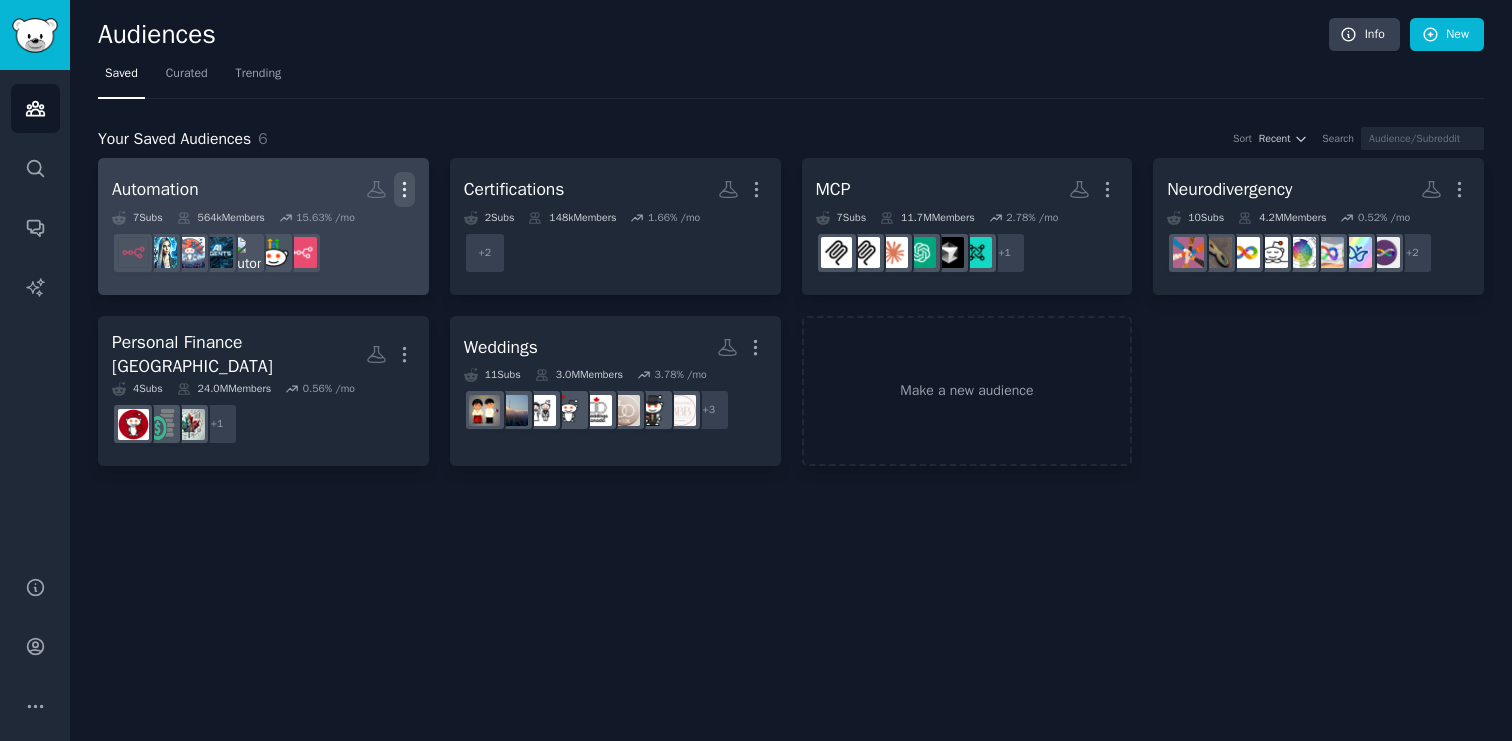 click 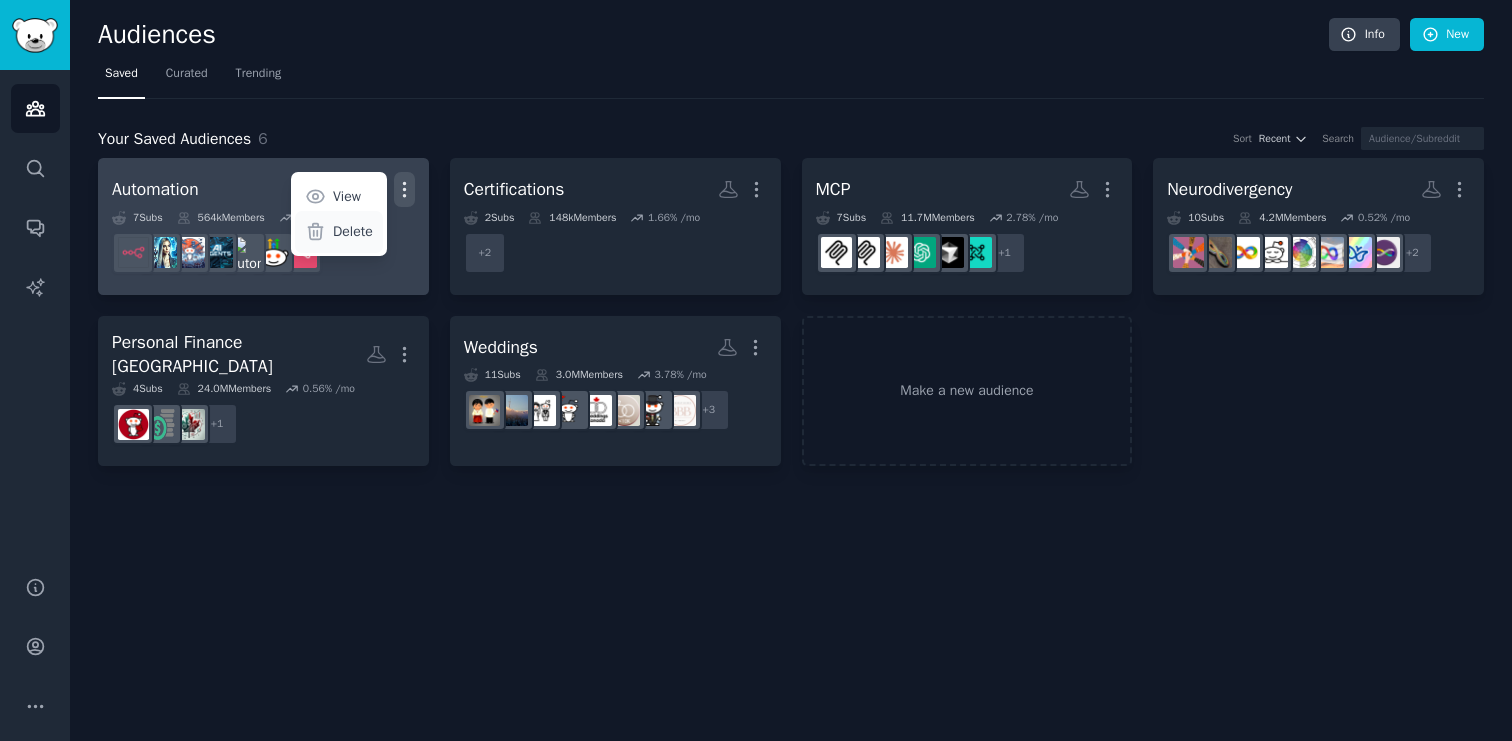 click on "Delete" at bounding box center [353, 231] 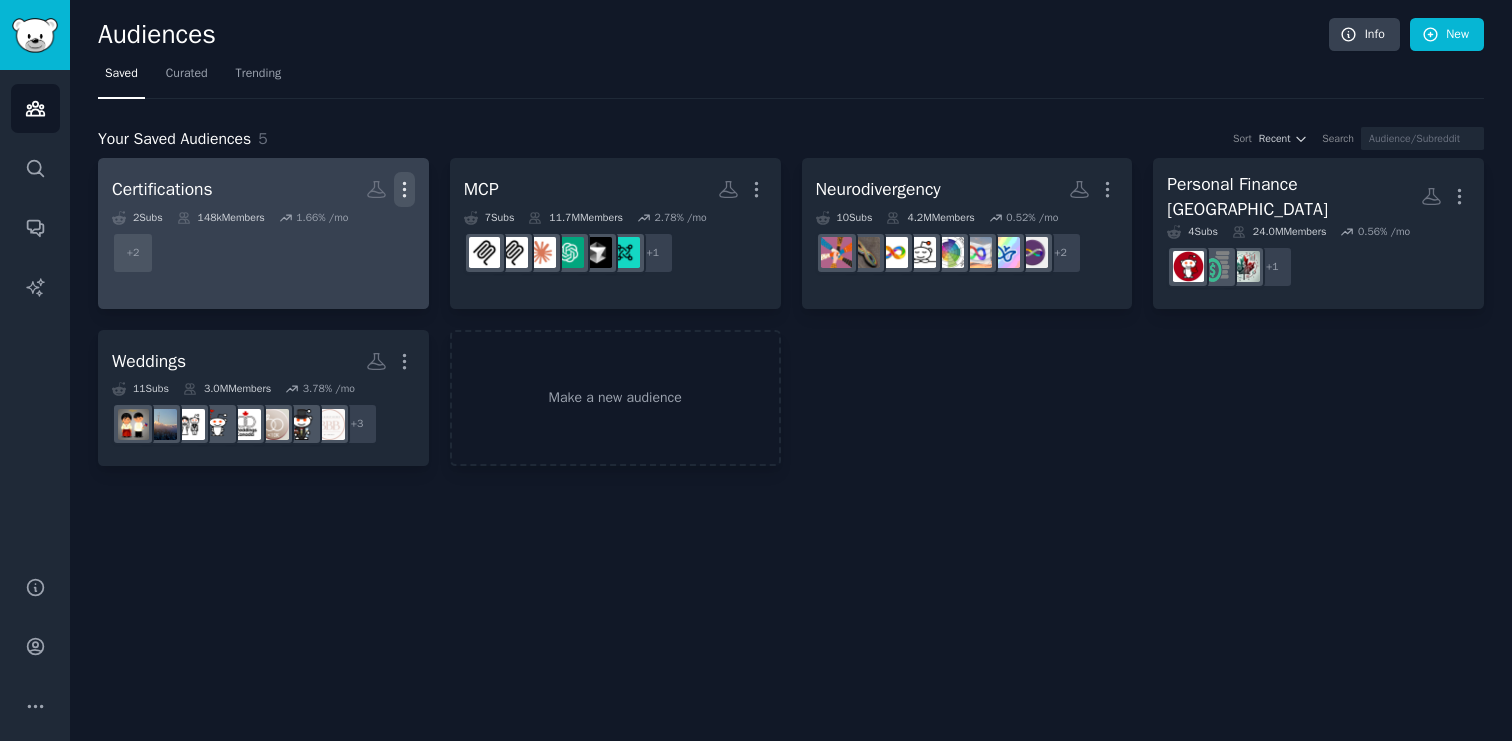 click 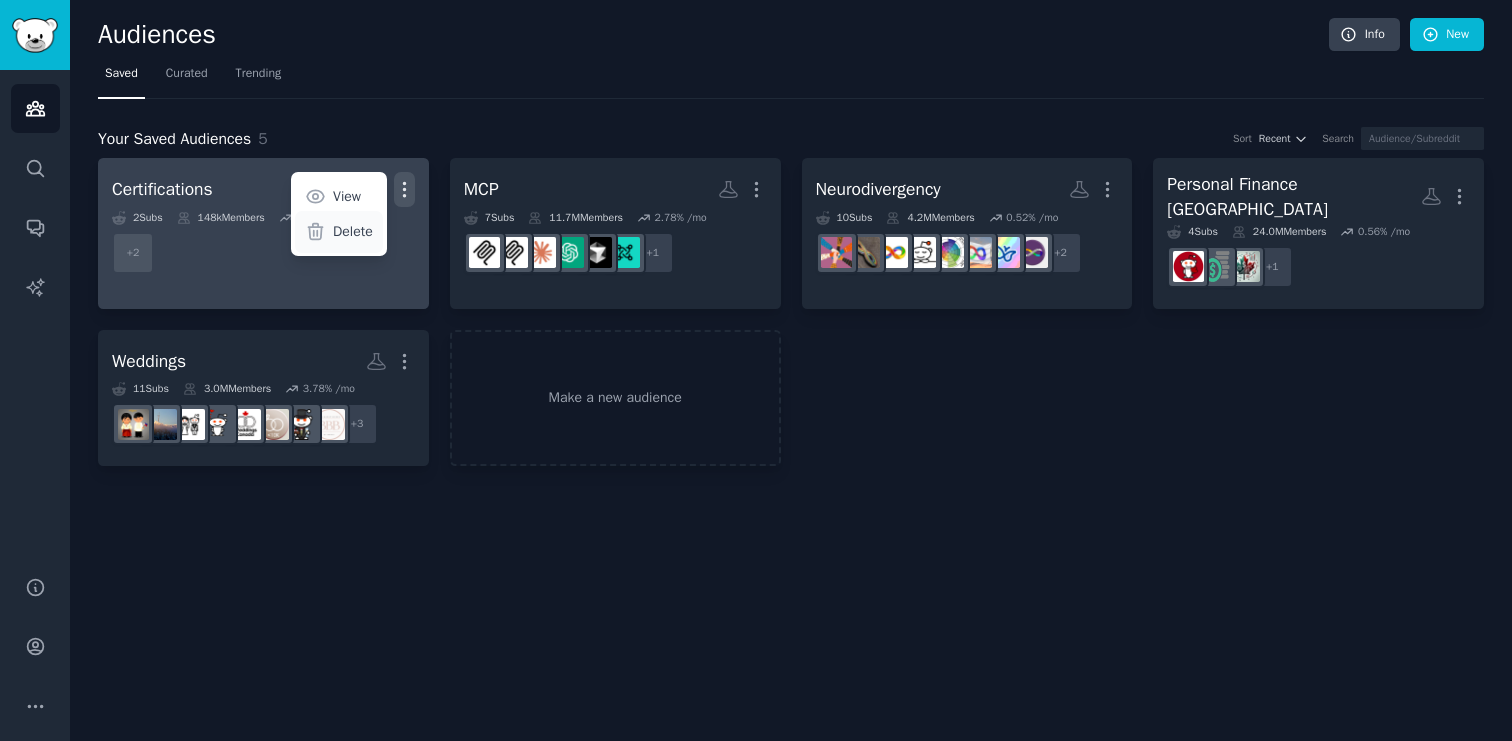 click on "Delete" at bounding box center [339, 232] 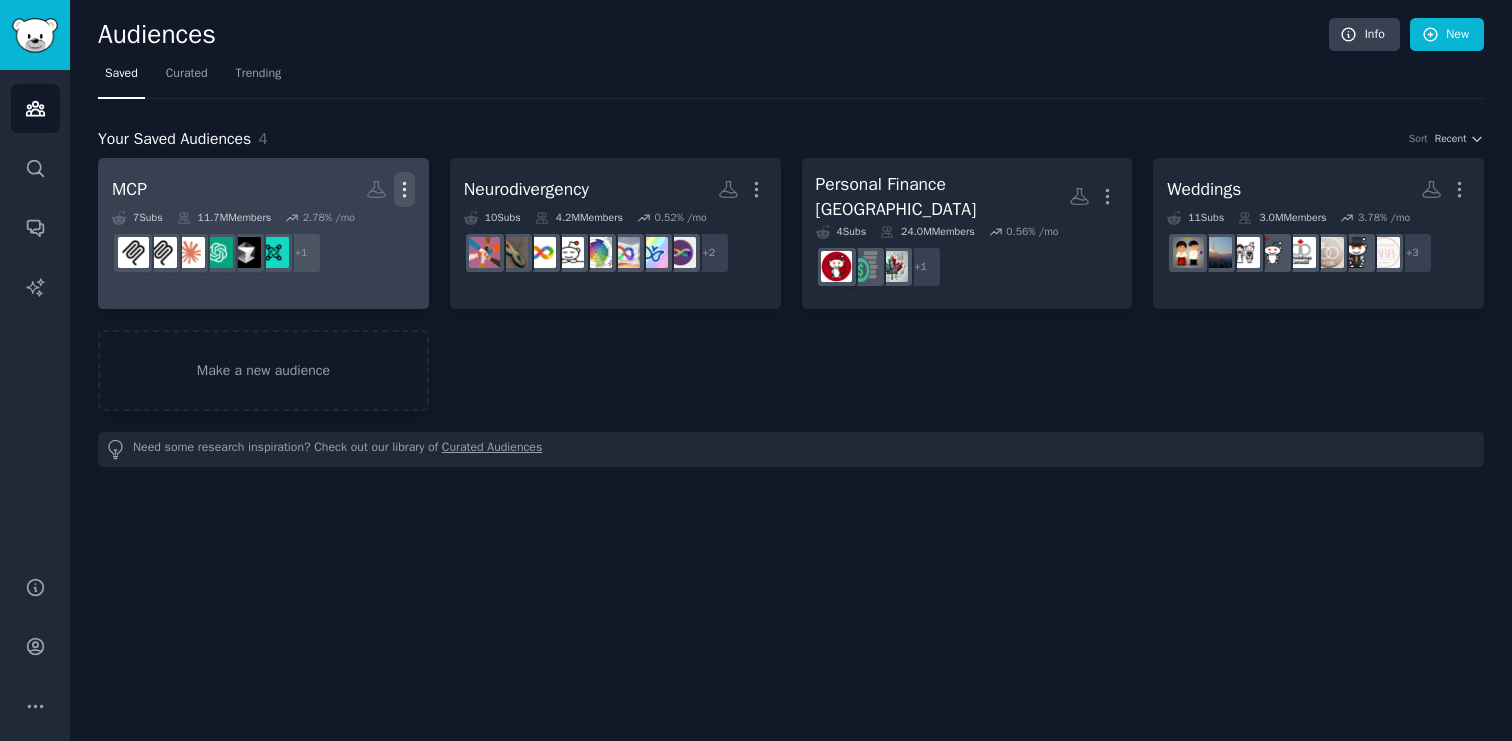 click 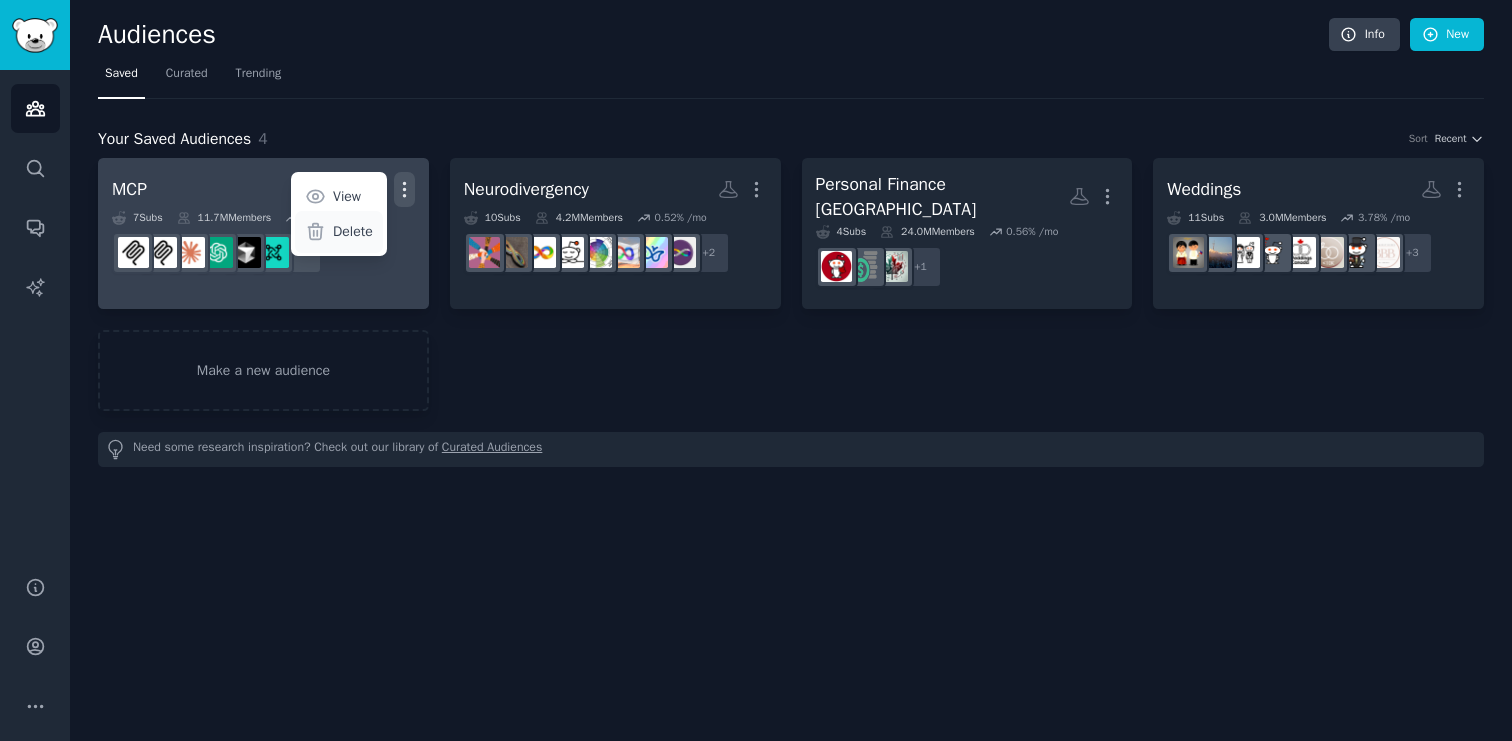 click on "Delete" at bounding box center [353, 231] 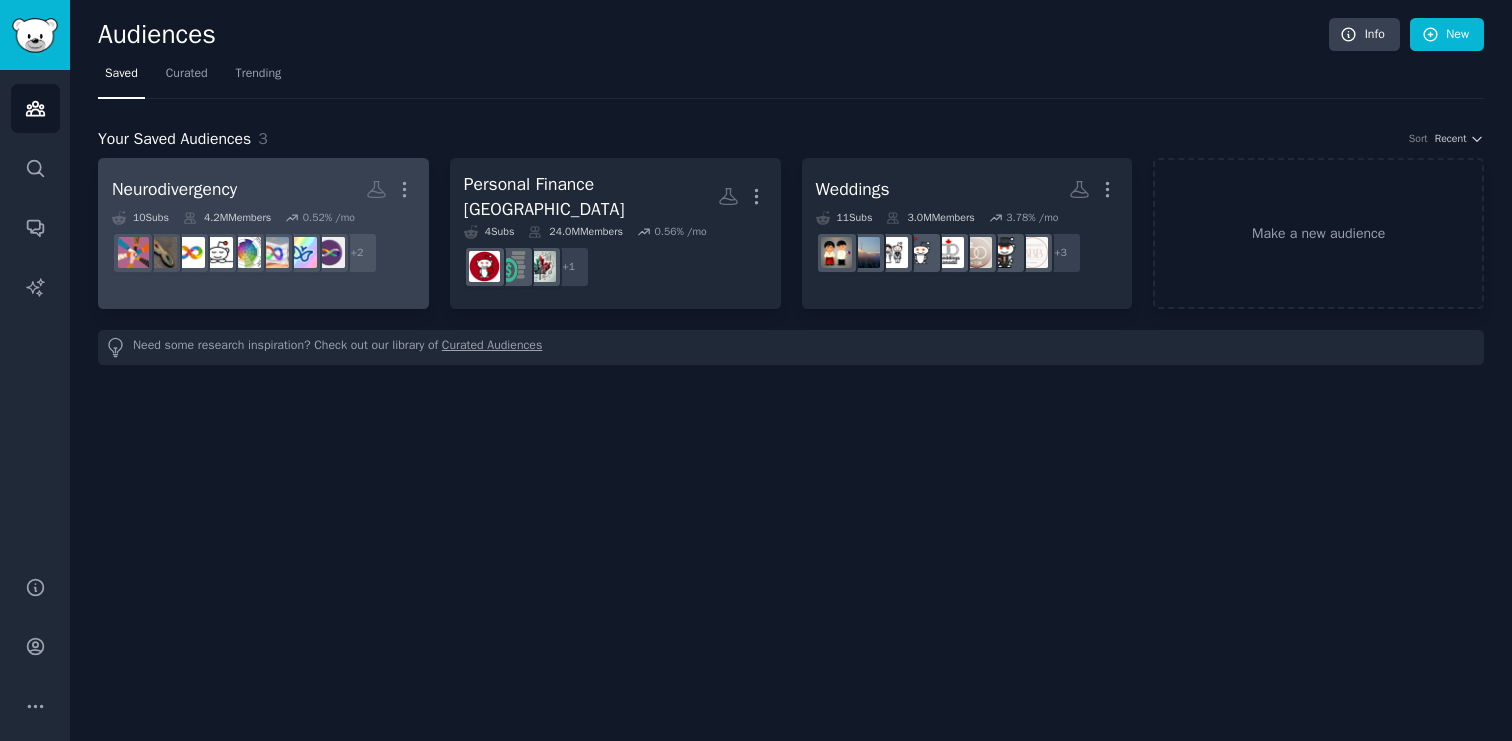 click on "Neurodivergency More 10  Sub s 4.2M  Members 0.52 % /mo + 2" at bounding box center [263, 233] 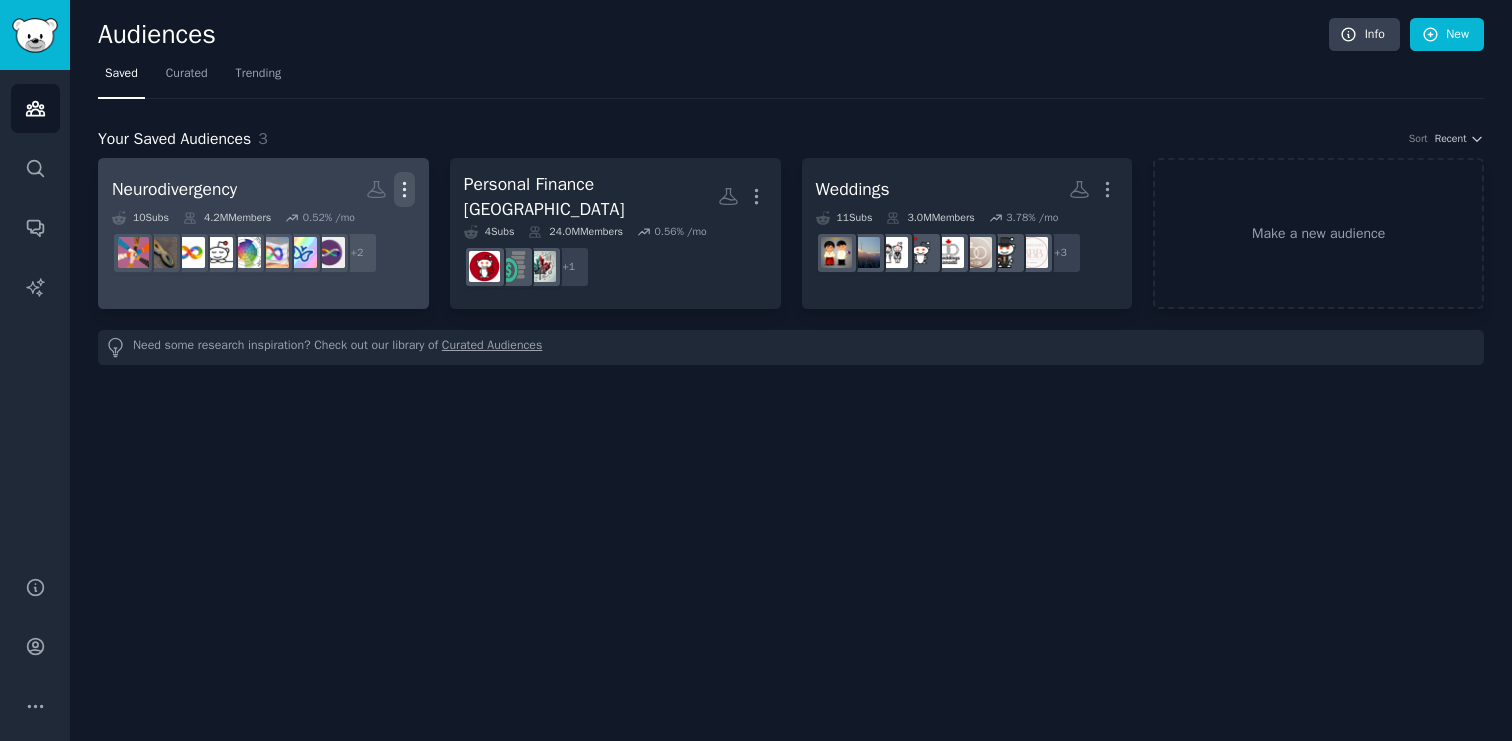 click 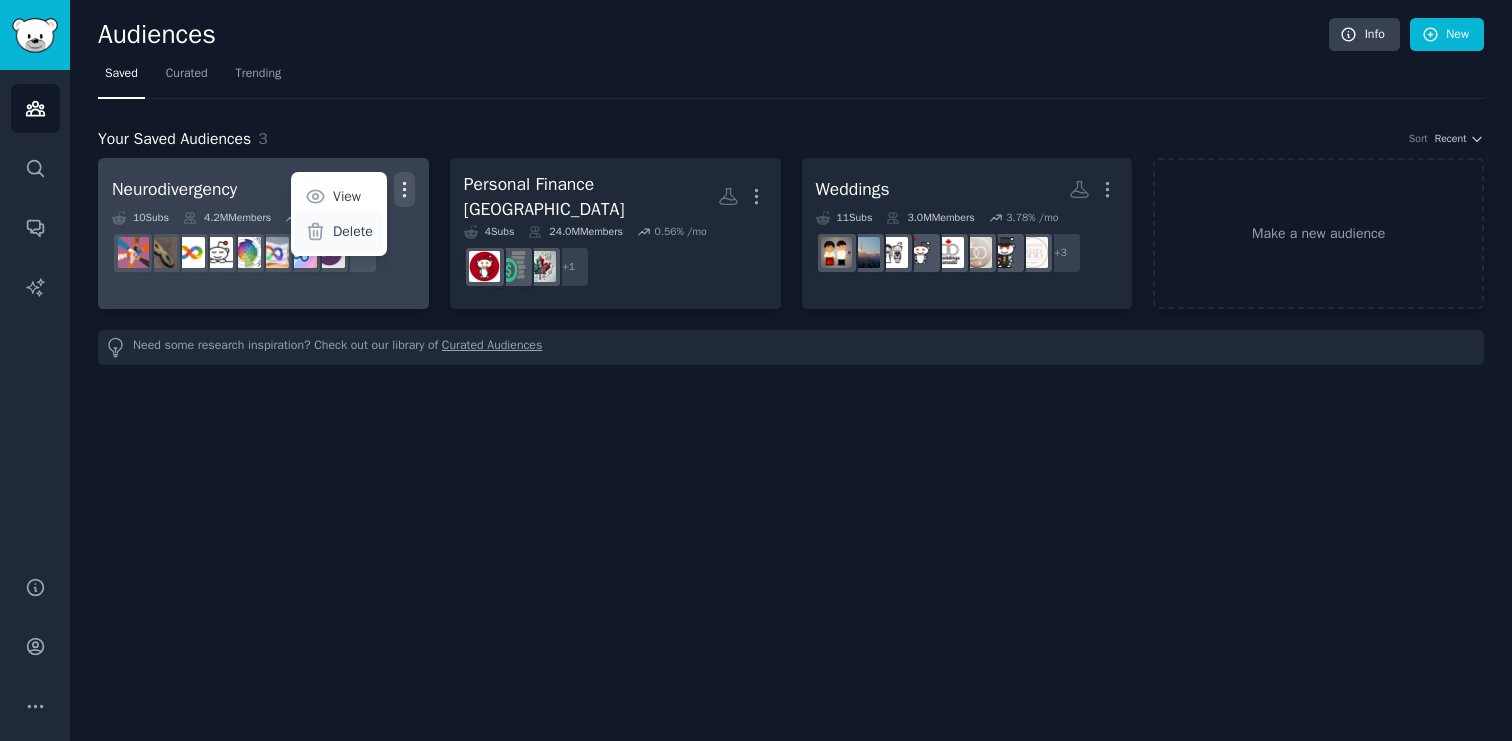 click on "Delete" at bounding box center (353, 231) 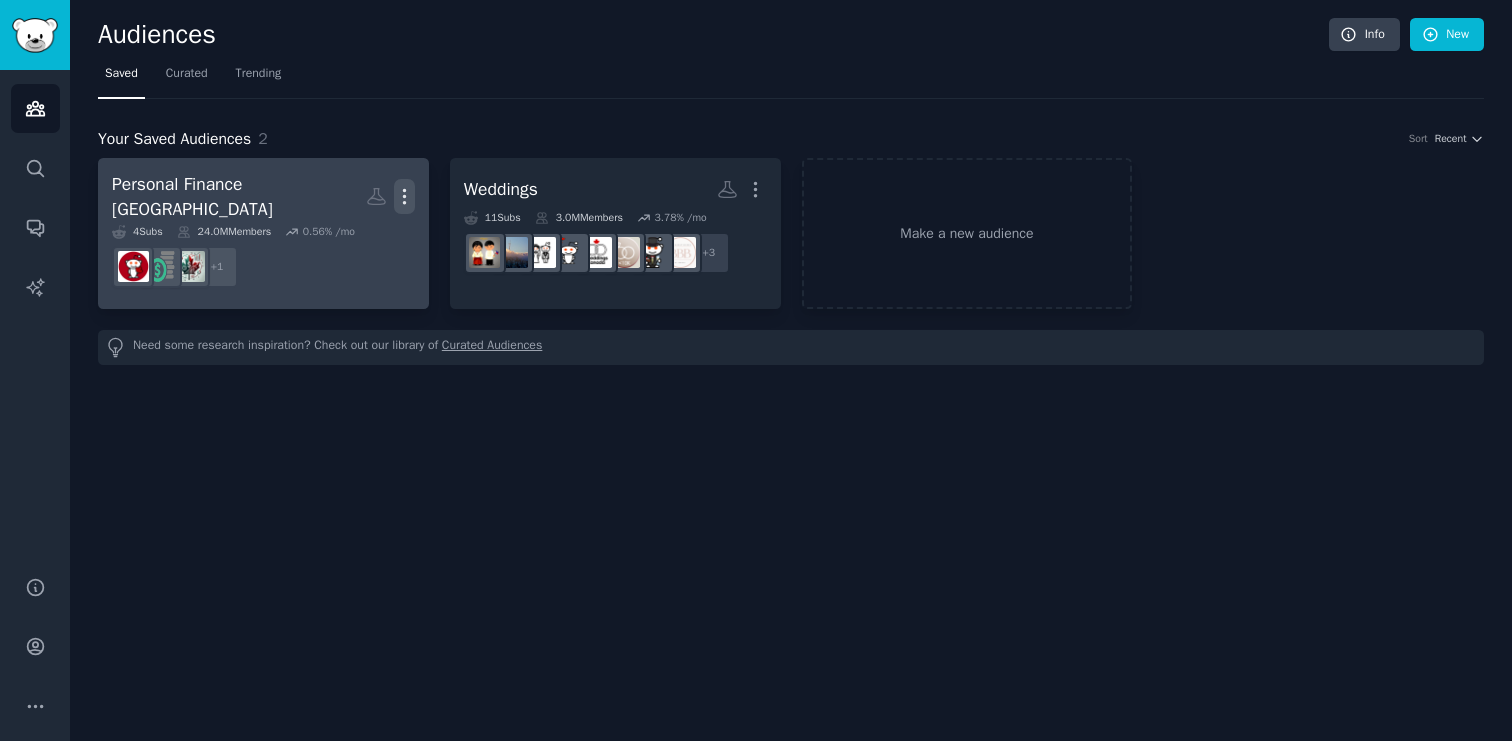 click 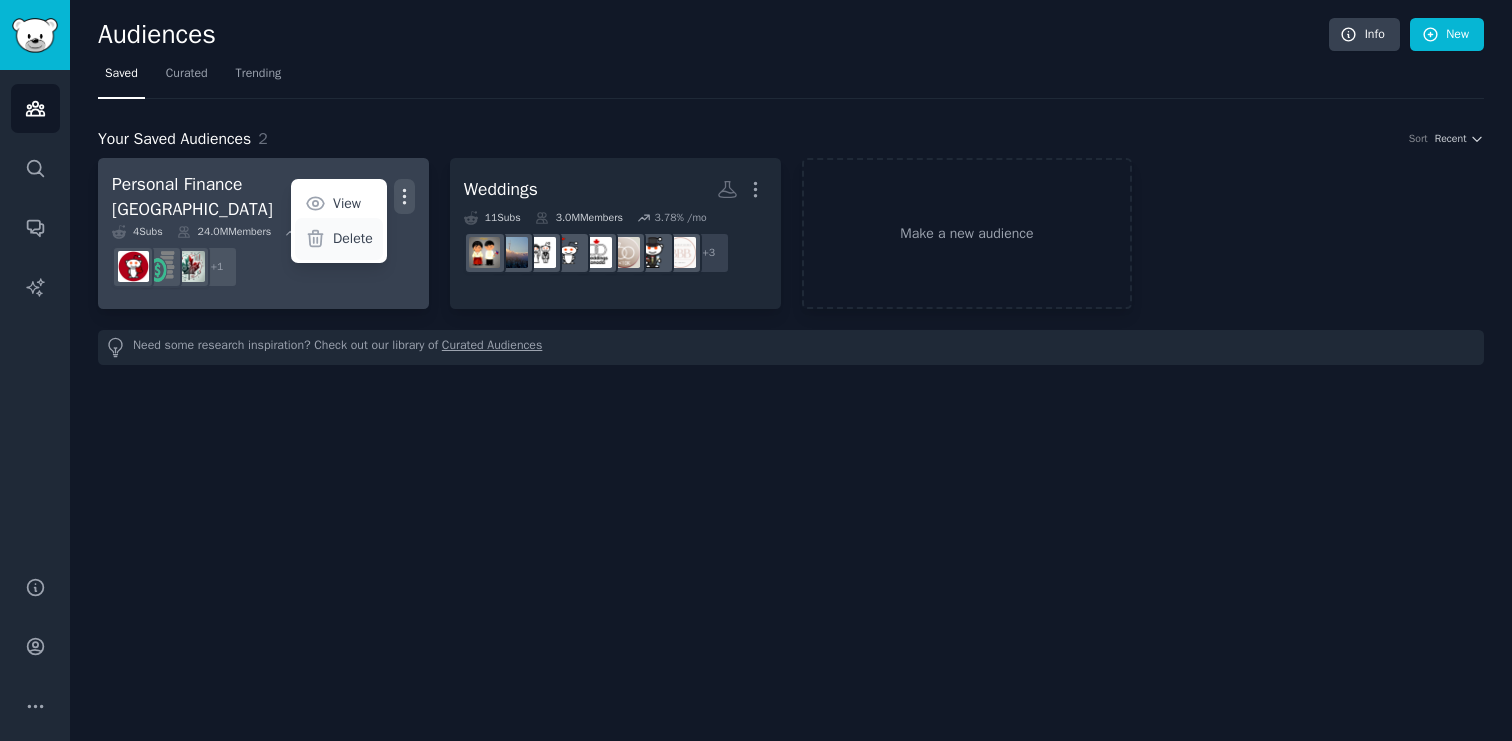 click on "Delete" at bounding box center (353, 238) 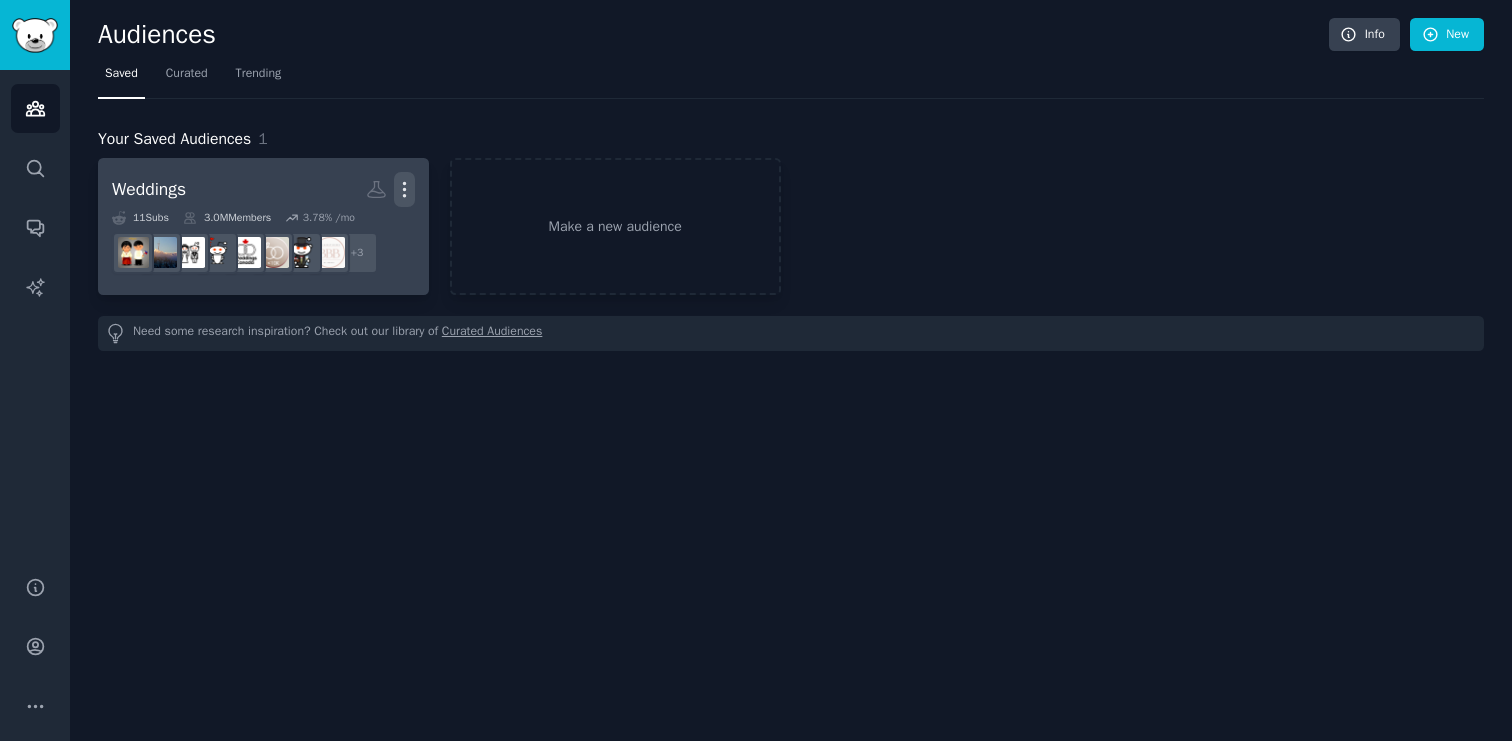 click 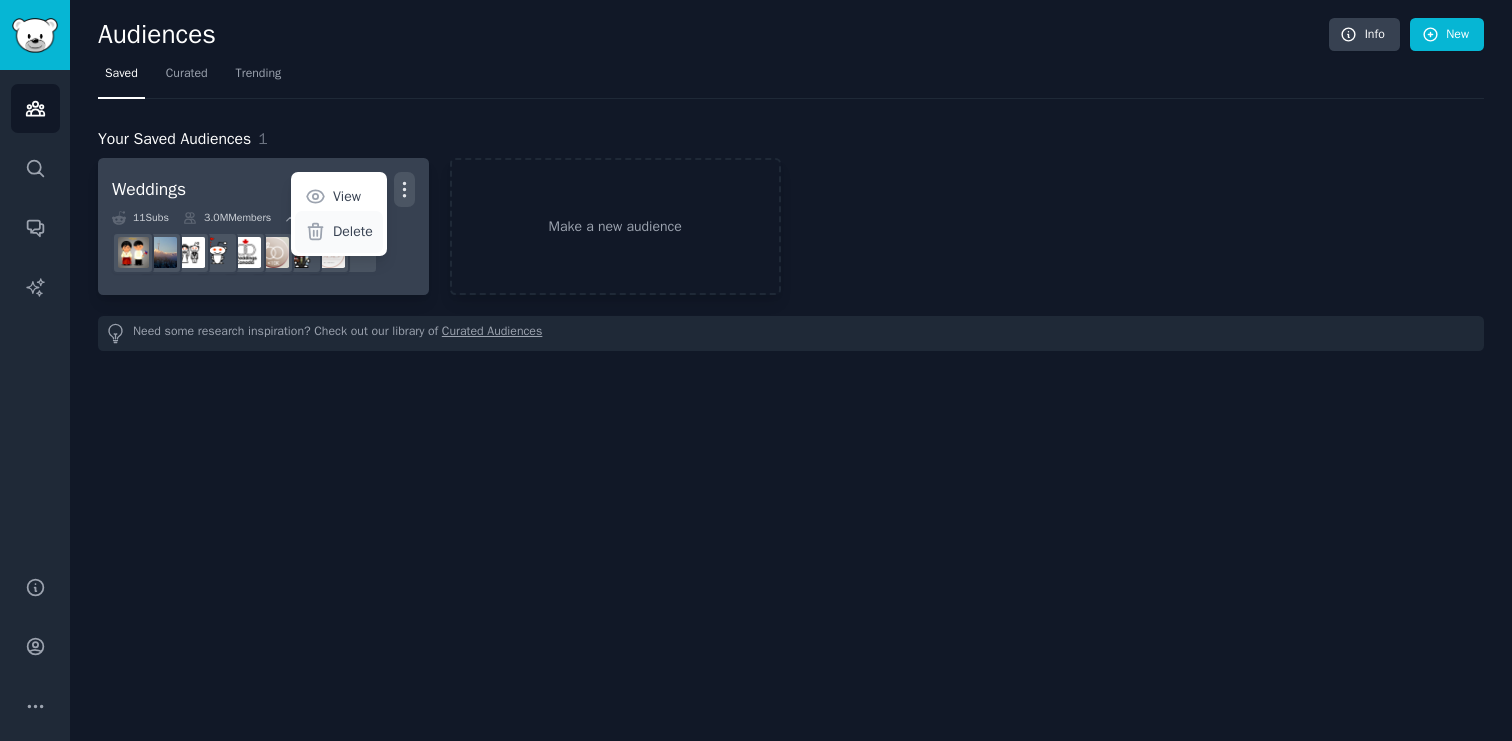 click on "Delete" at bounding box center [353, 231] 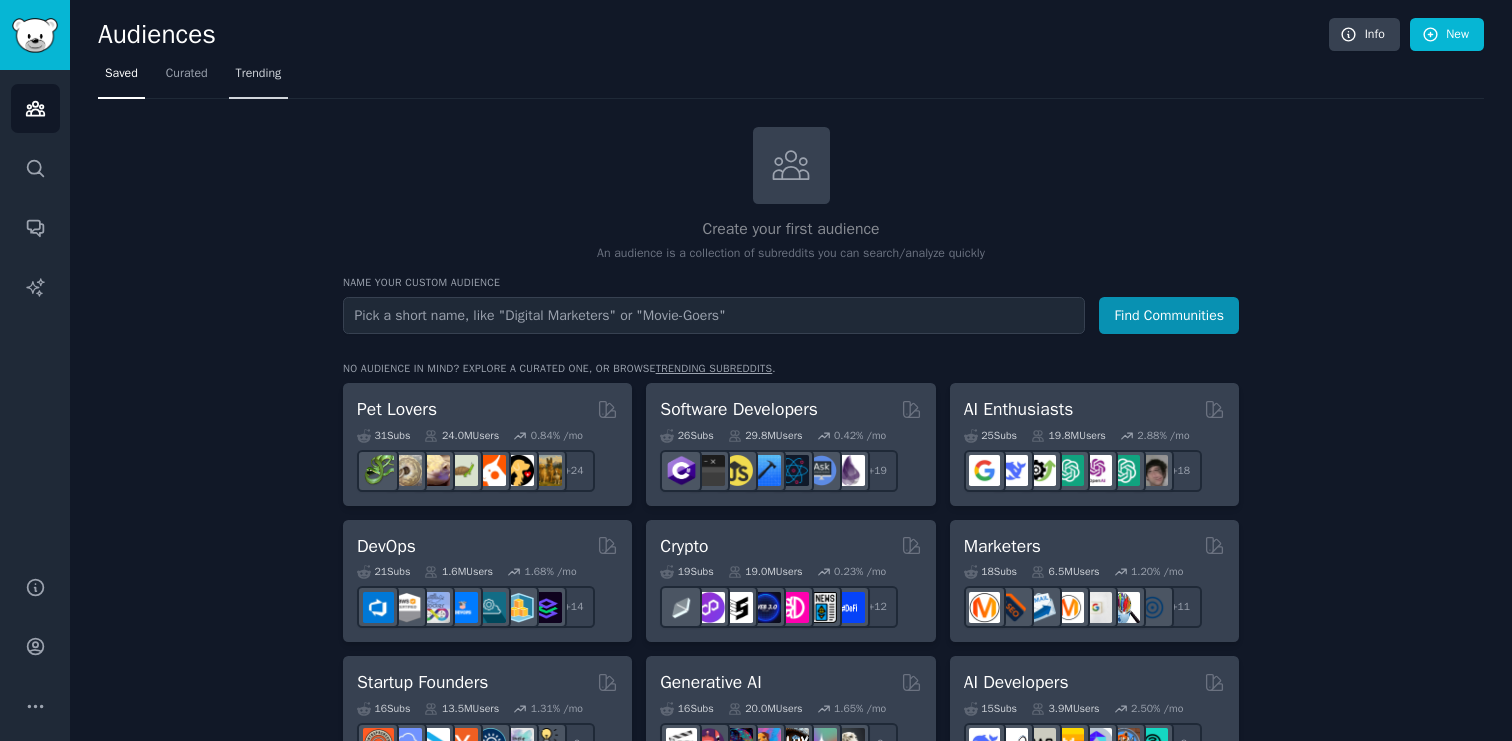 click on "Trending" at bounding box center [259, 74] 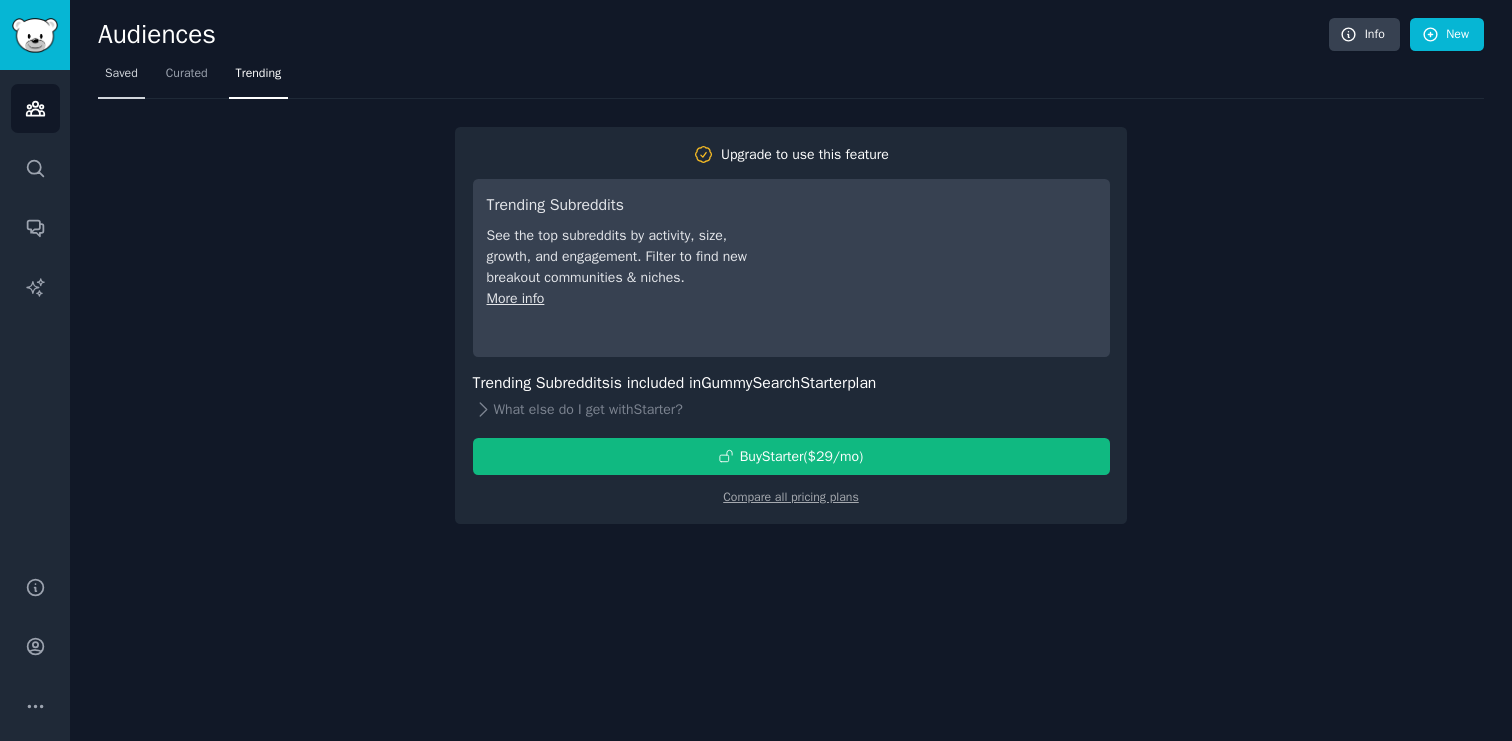 click on "Saved" at bounding box center [121, 78] 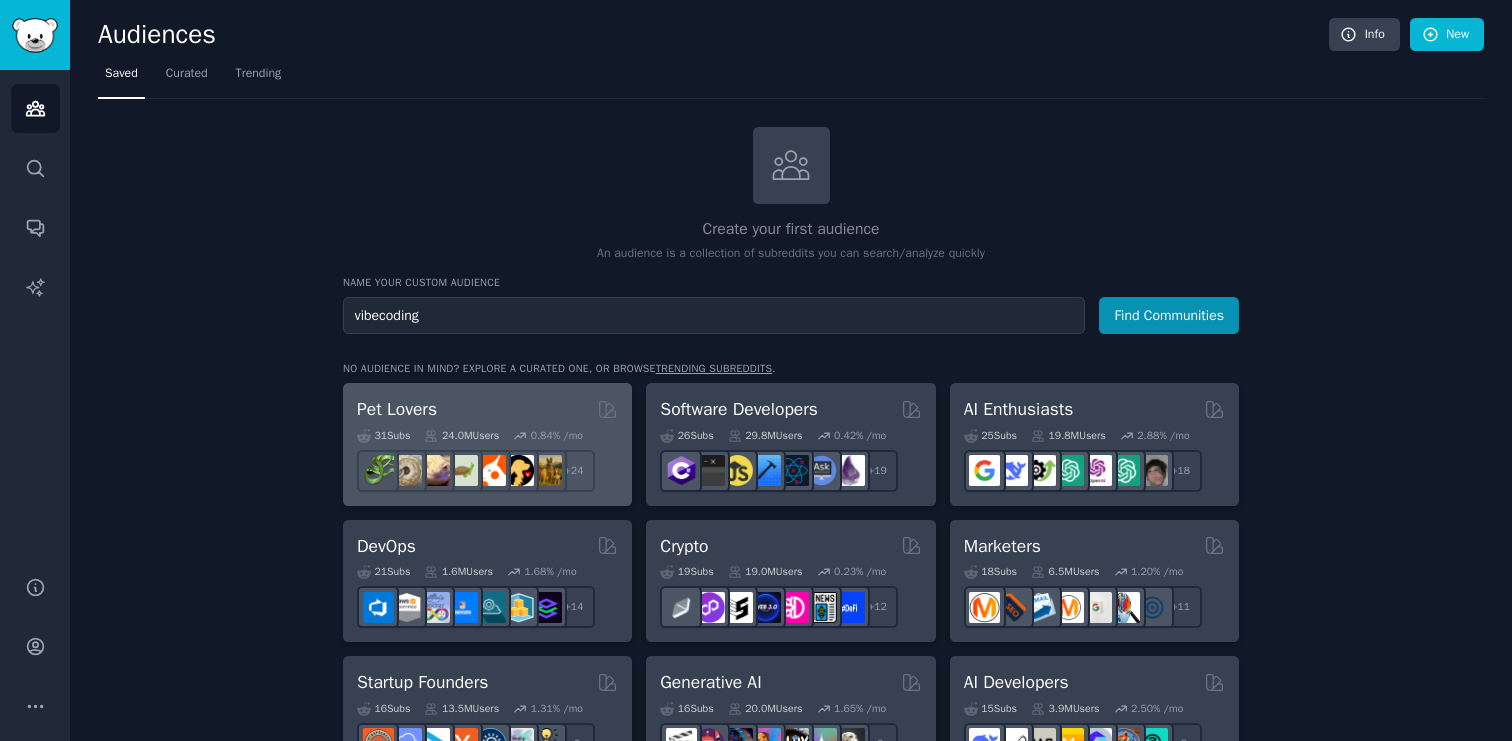 type on "vibecoding" 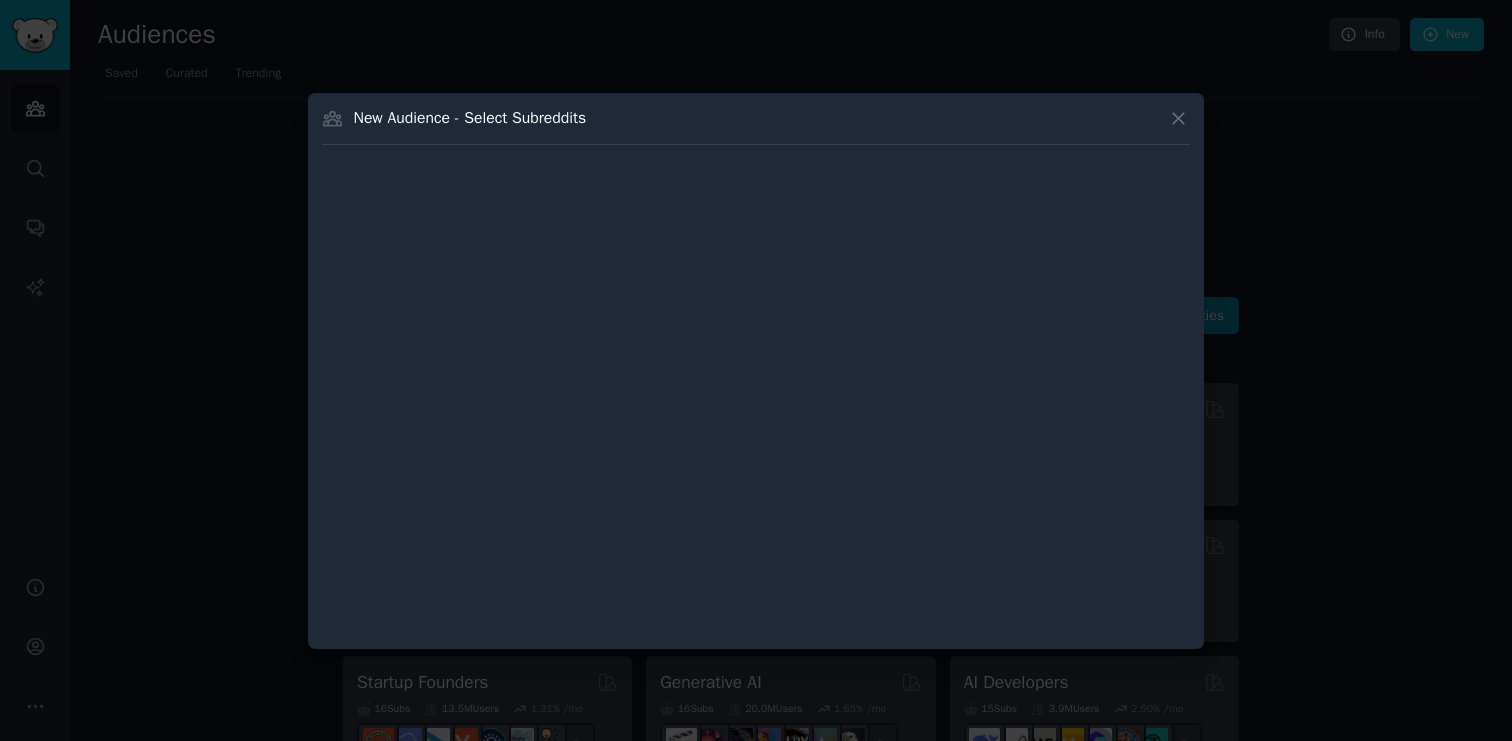 type 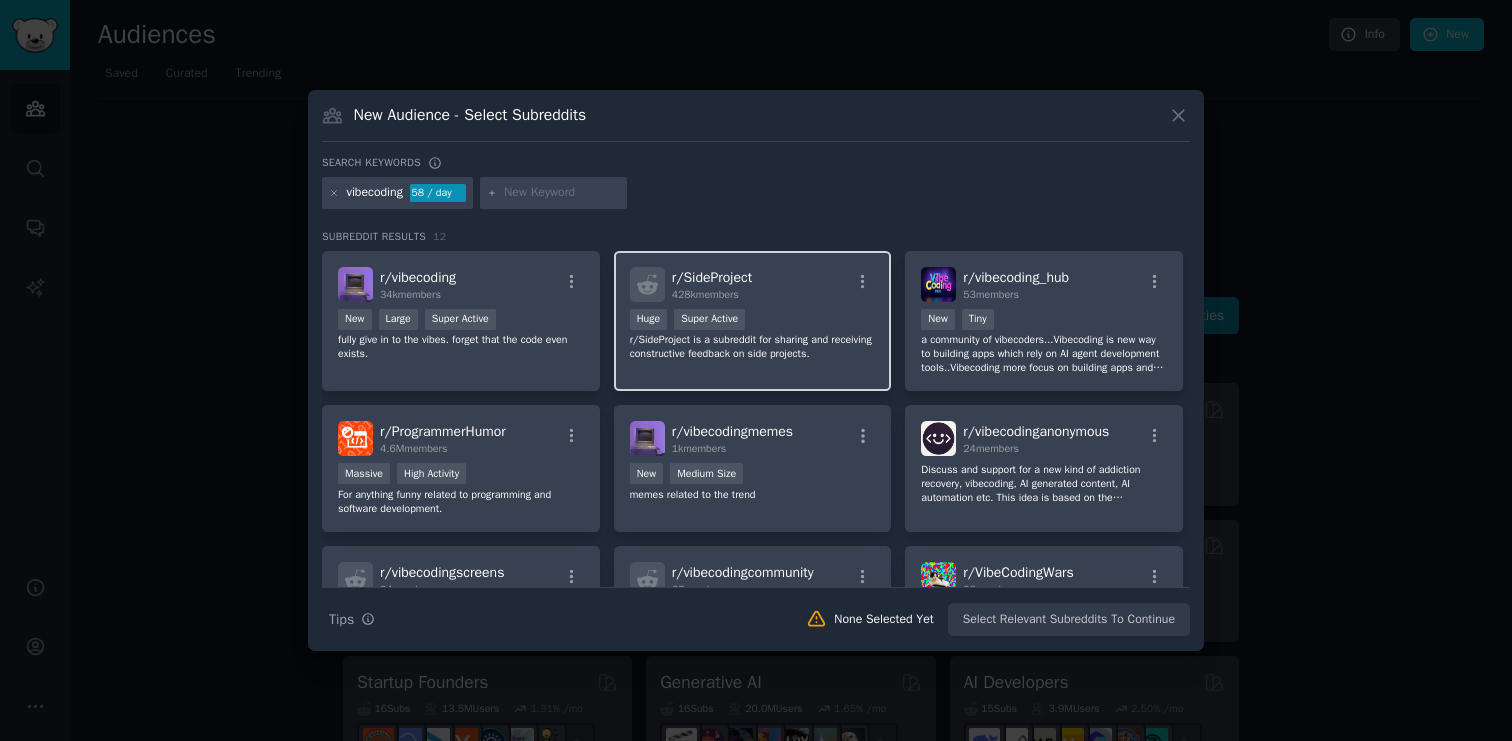 click on "r/SideProject is a subreddit for sharing and receiving constructive feedback on side projects." at bounding box center (753, 347) 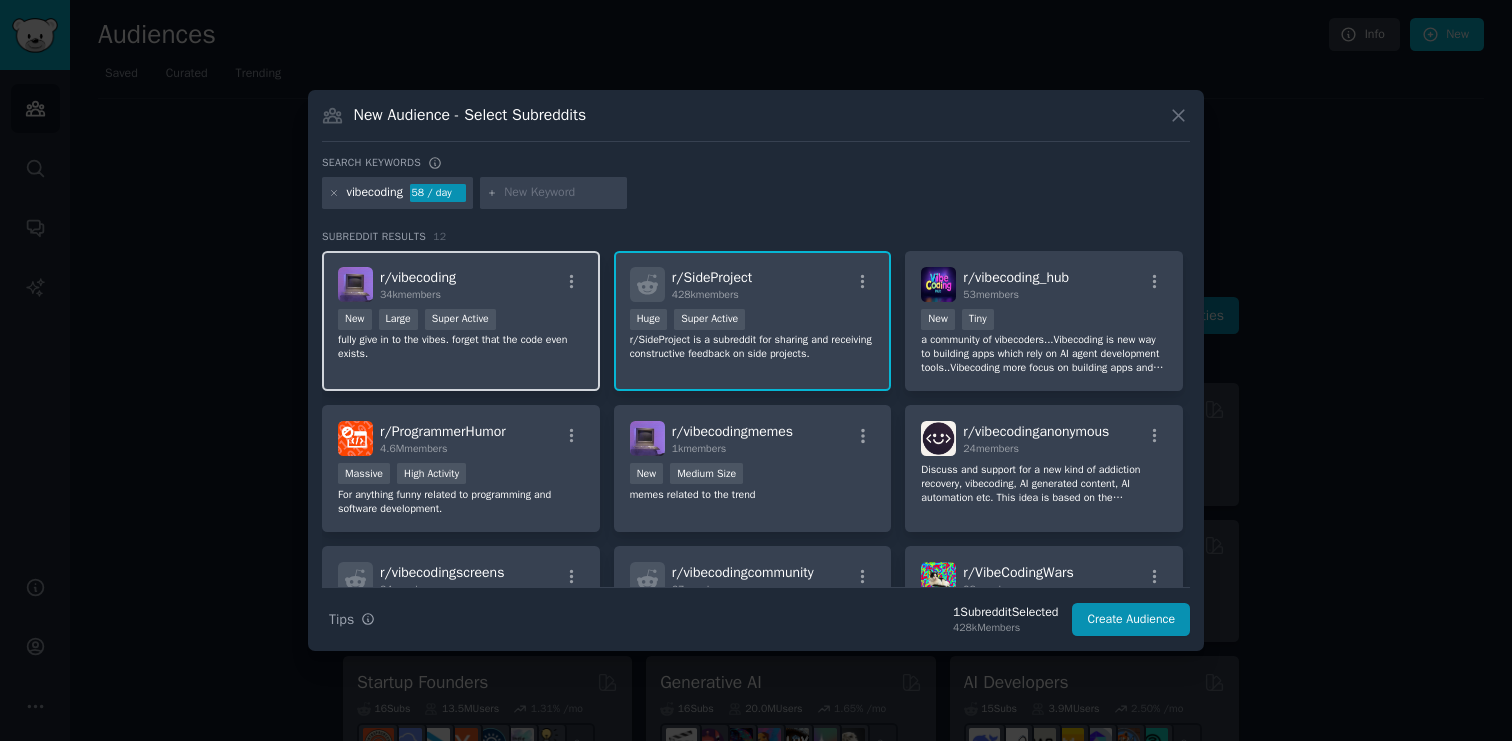 click on "fully give in to the vibes. forget that the code even exists." at bounding box center (461, 347) 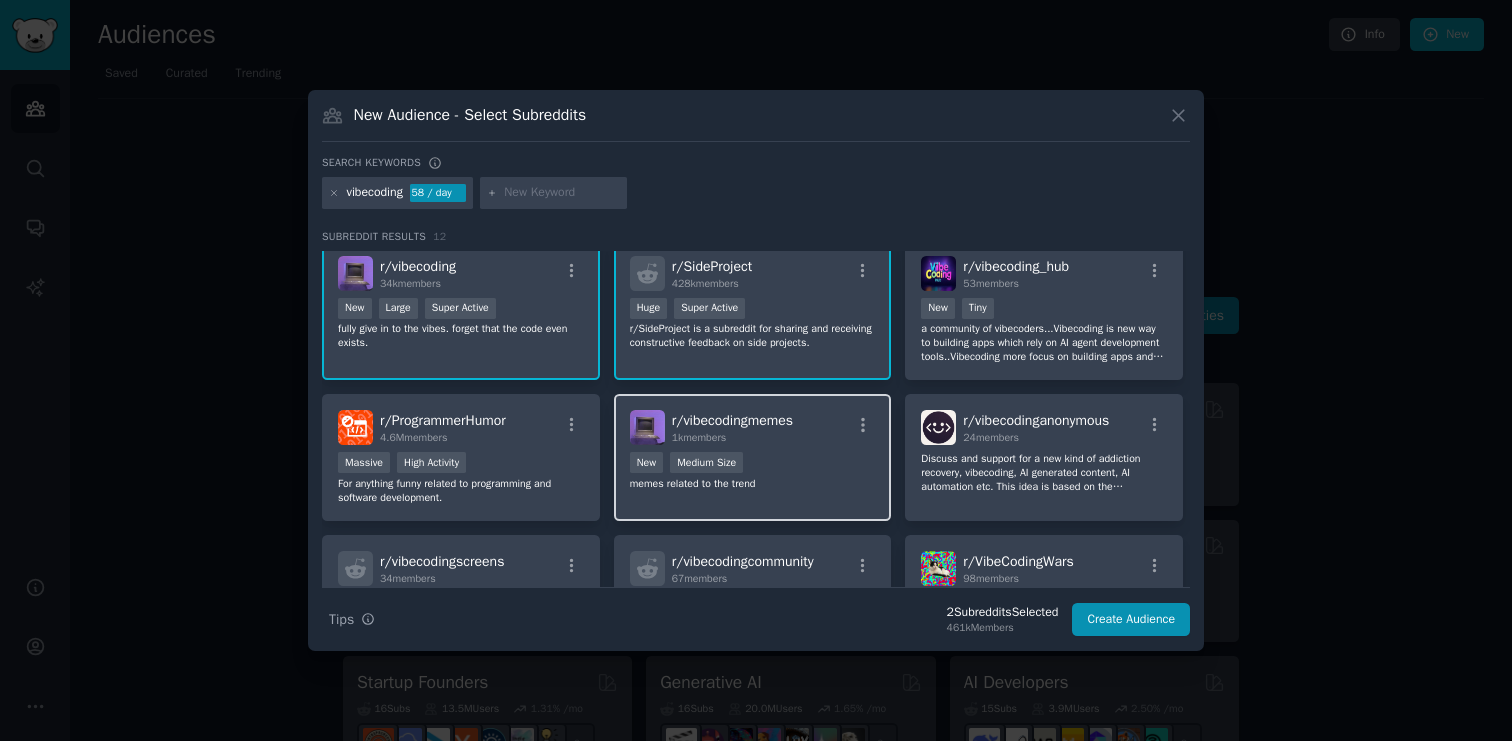 scroll, scrollTop: 0, scrollLeft: 0, axis: both 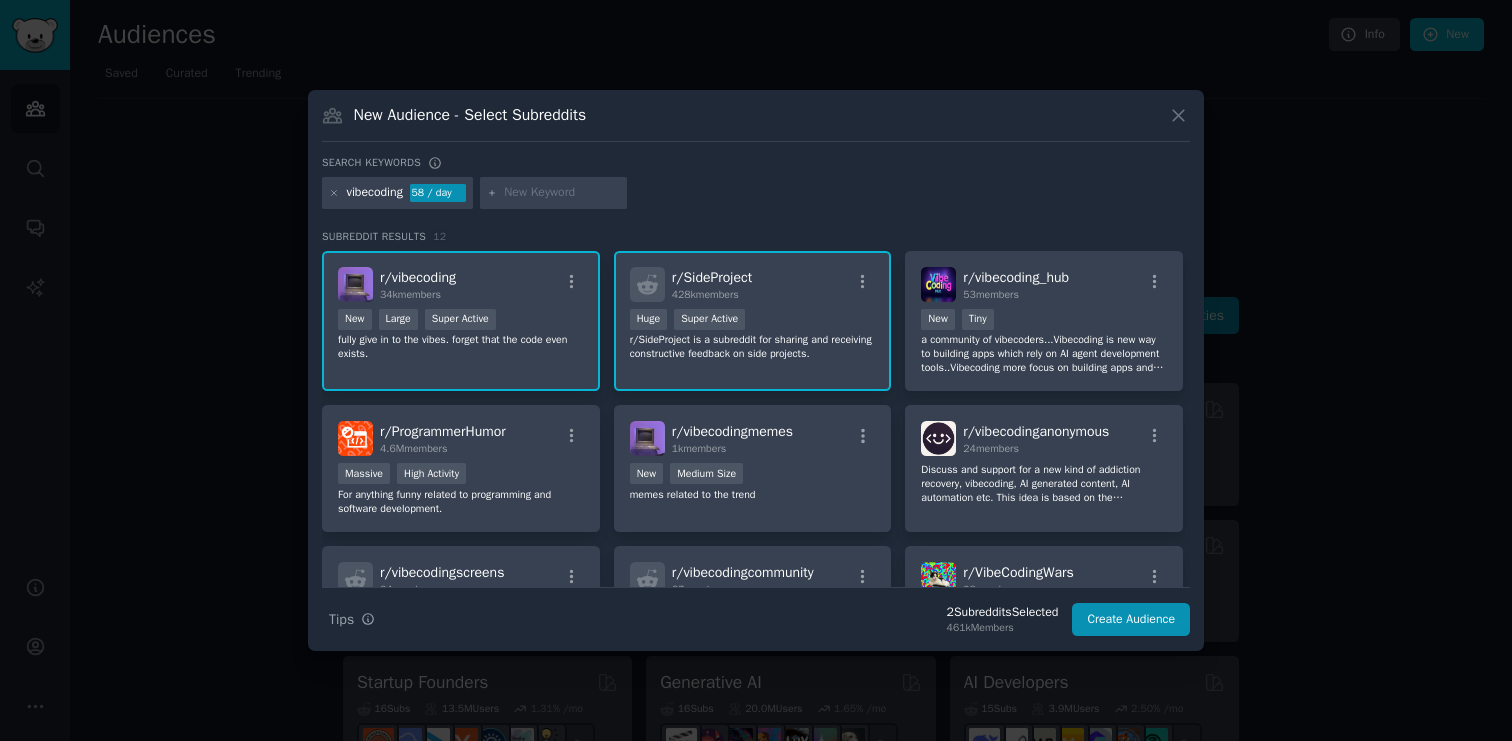 click at bounding box center (562, 193) 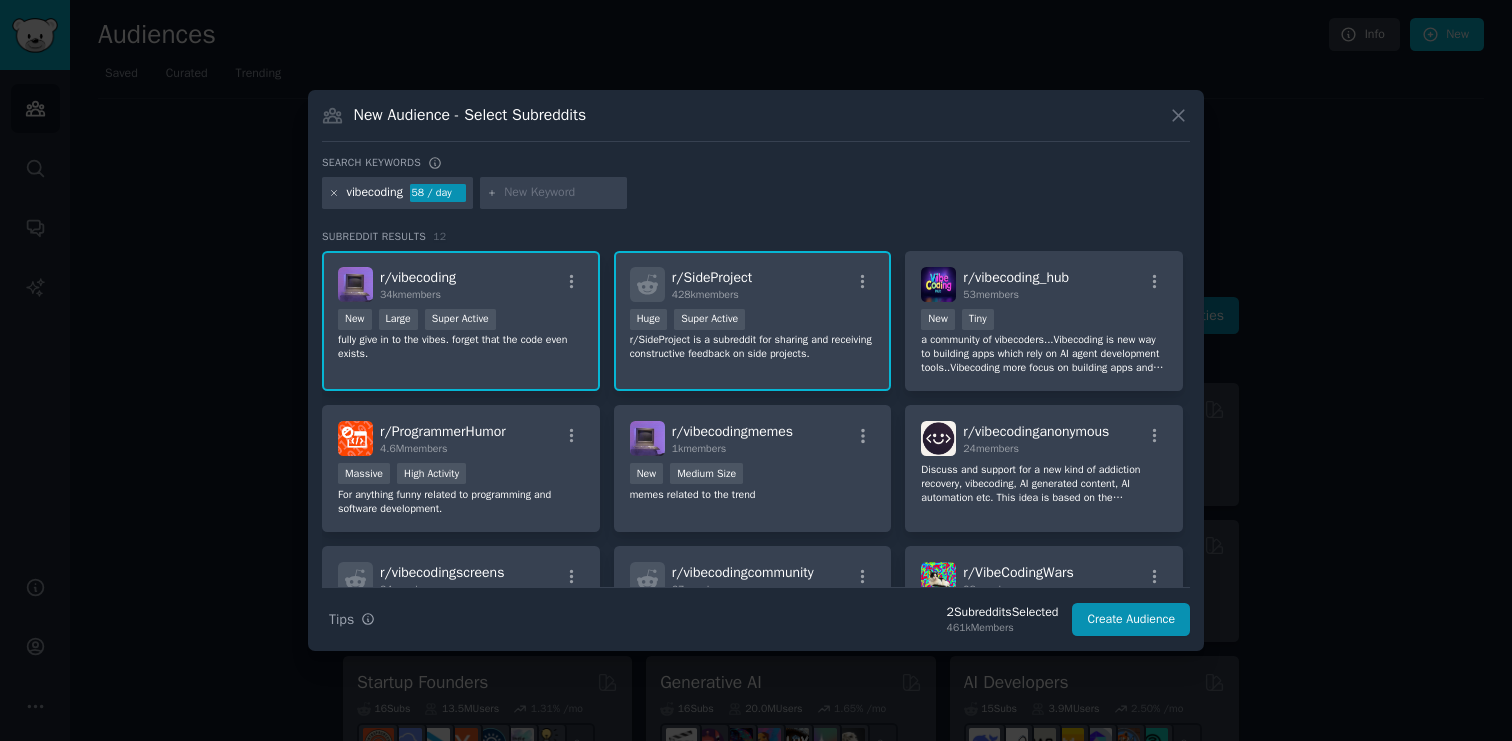 click 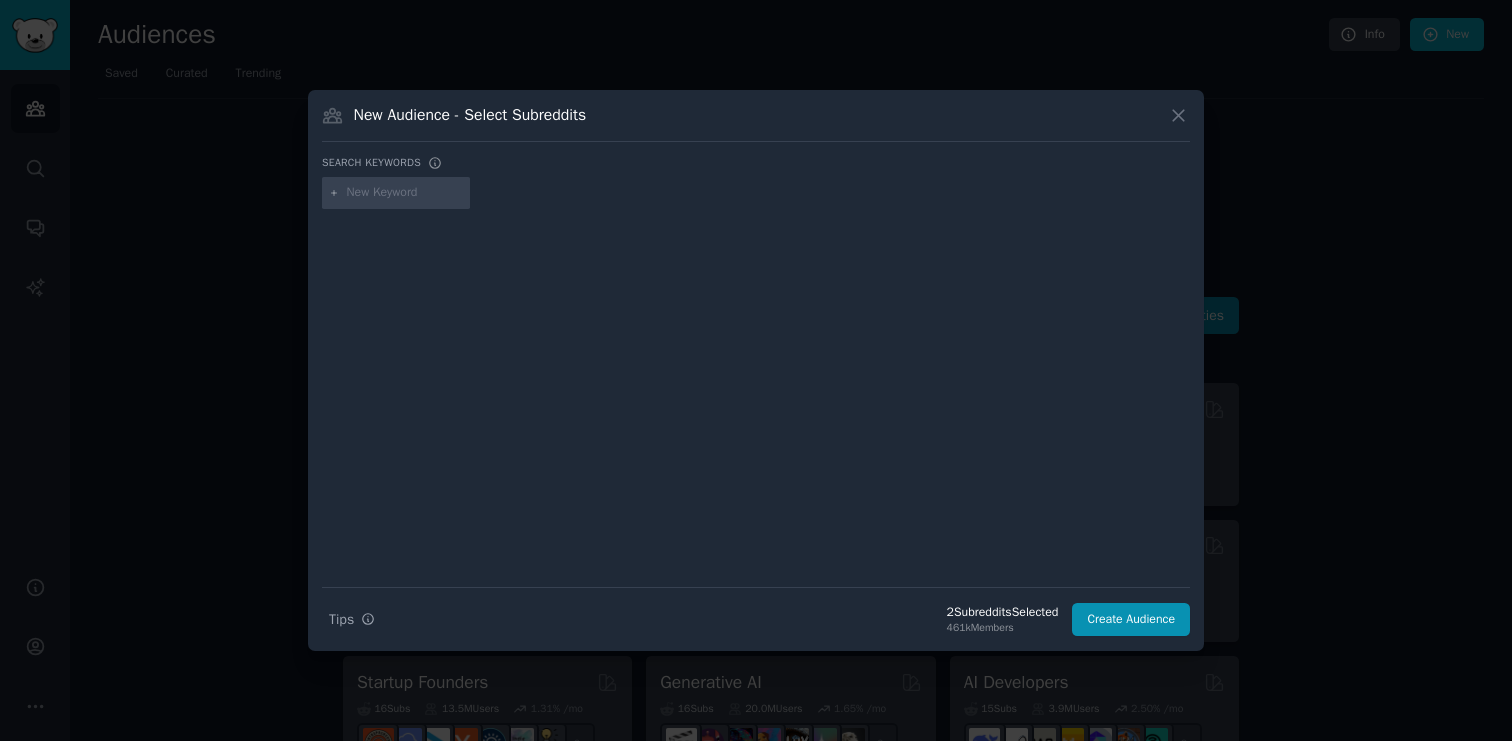 click at bounding box center [405, 193] 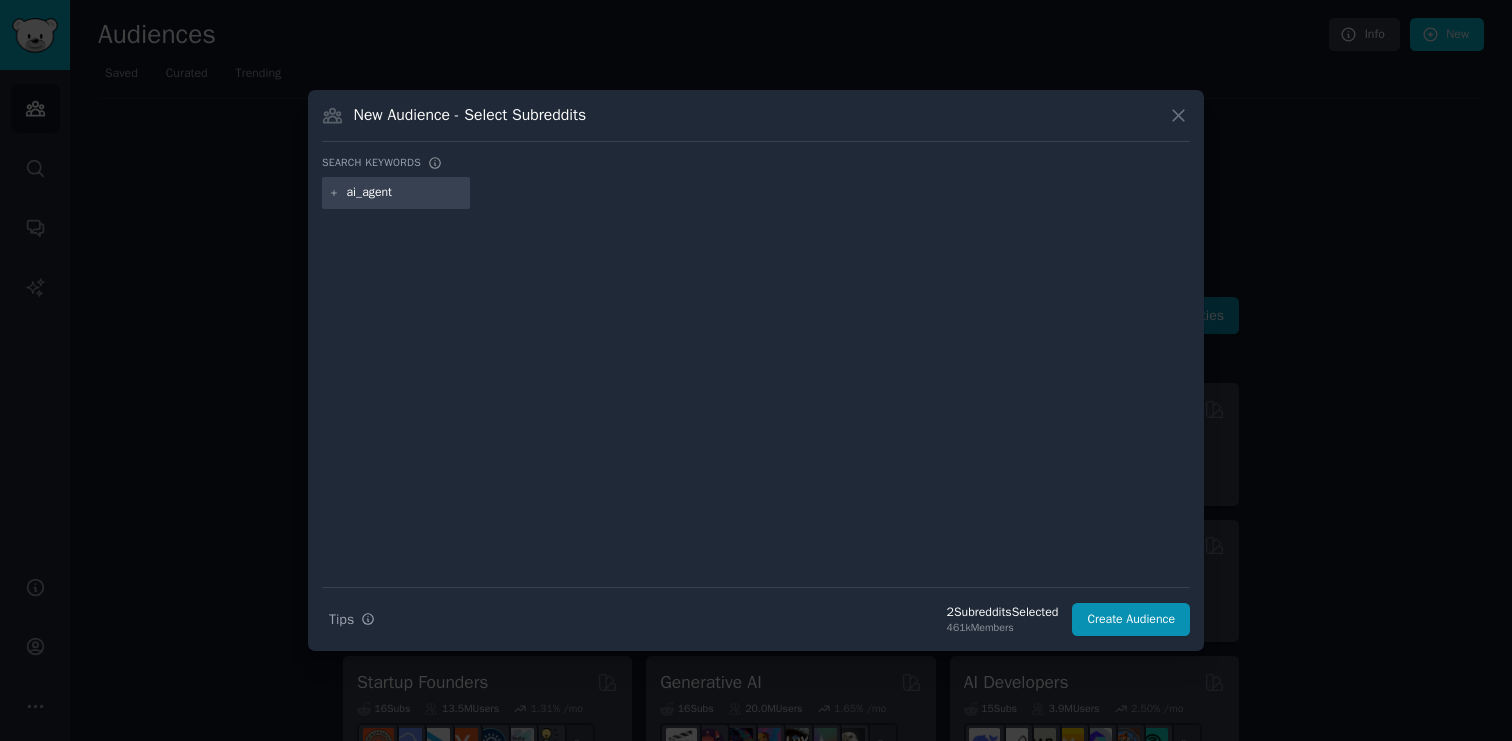 type on "ai_agents" 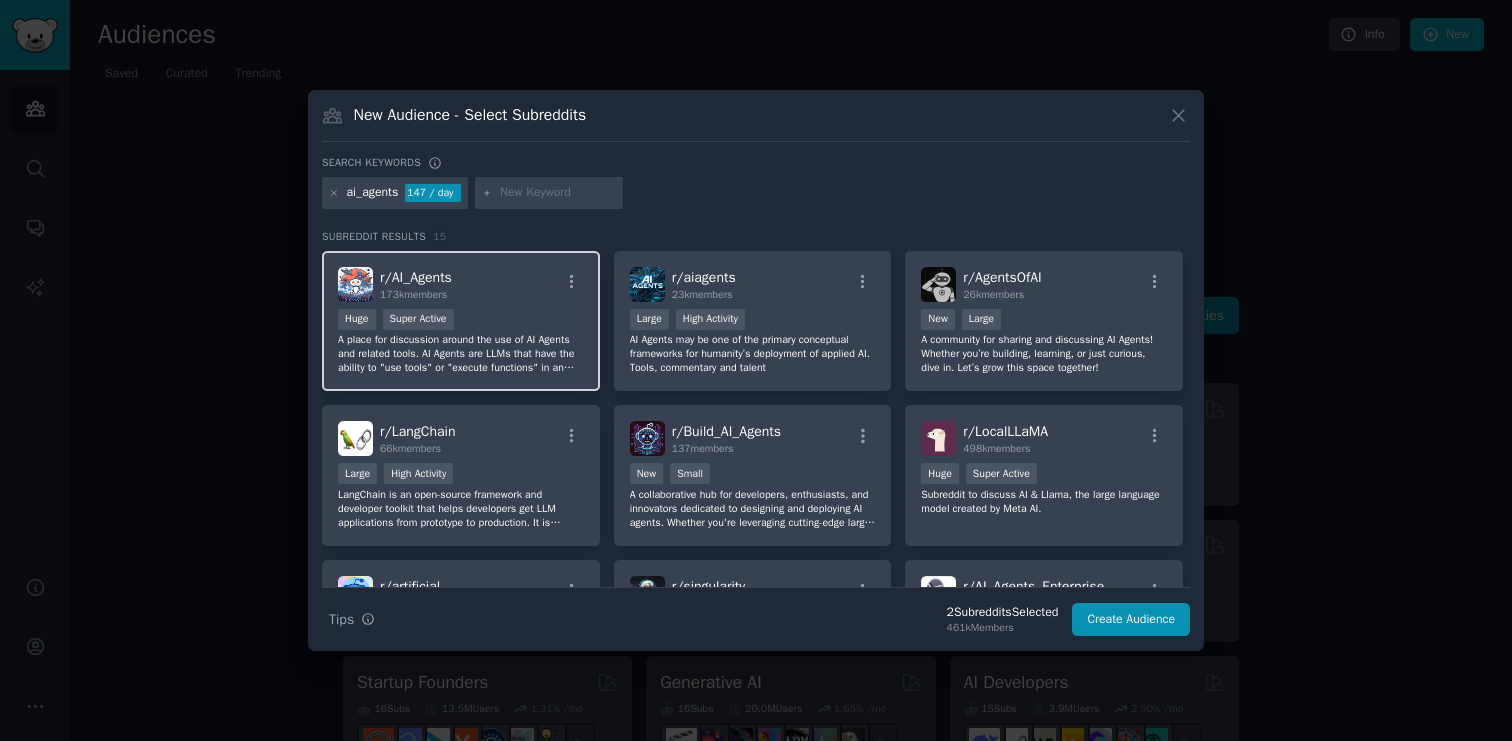 click on "r/ AI_Agents 173k  members" at bounding box center (461, 284) 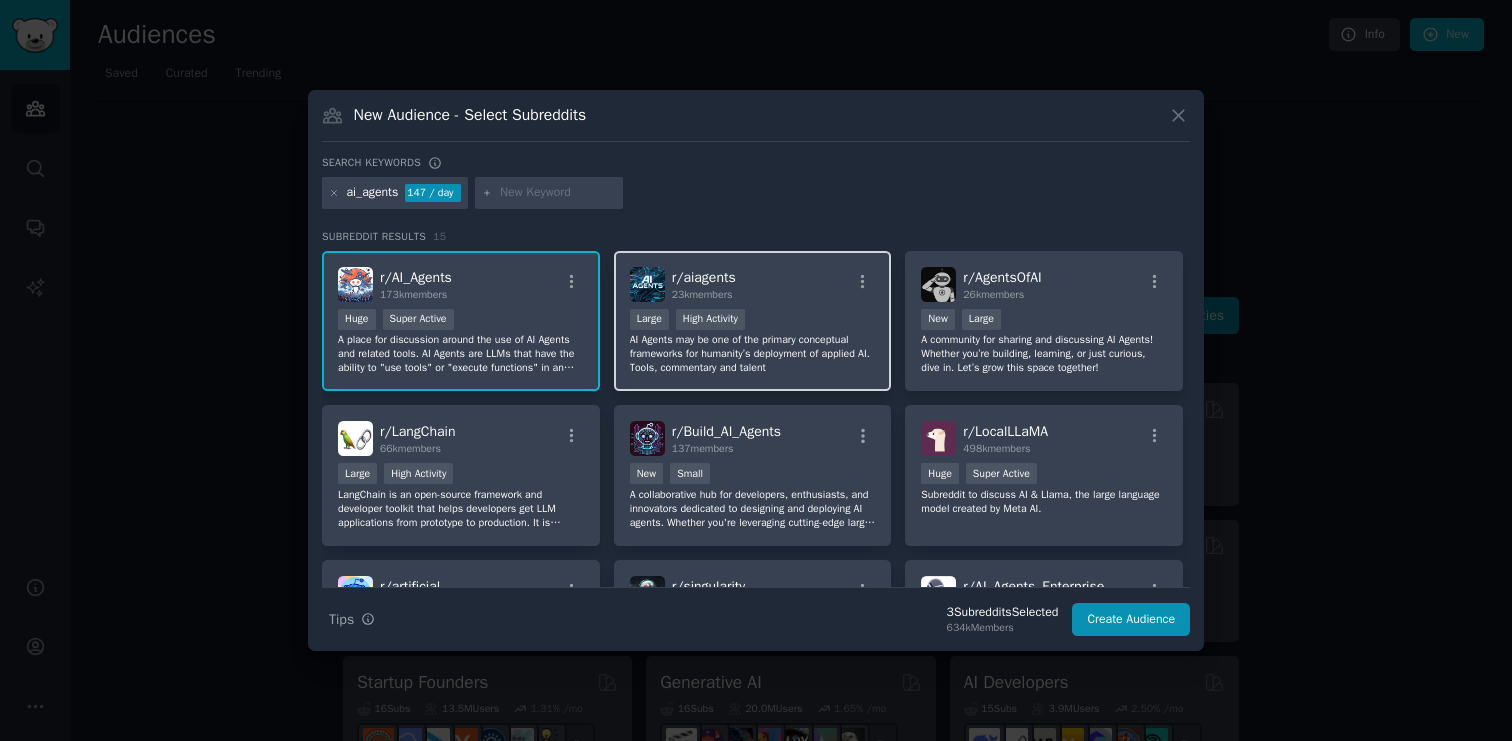 click at bounding box center (647, 284) 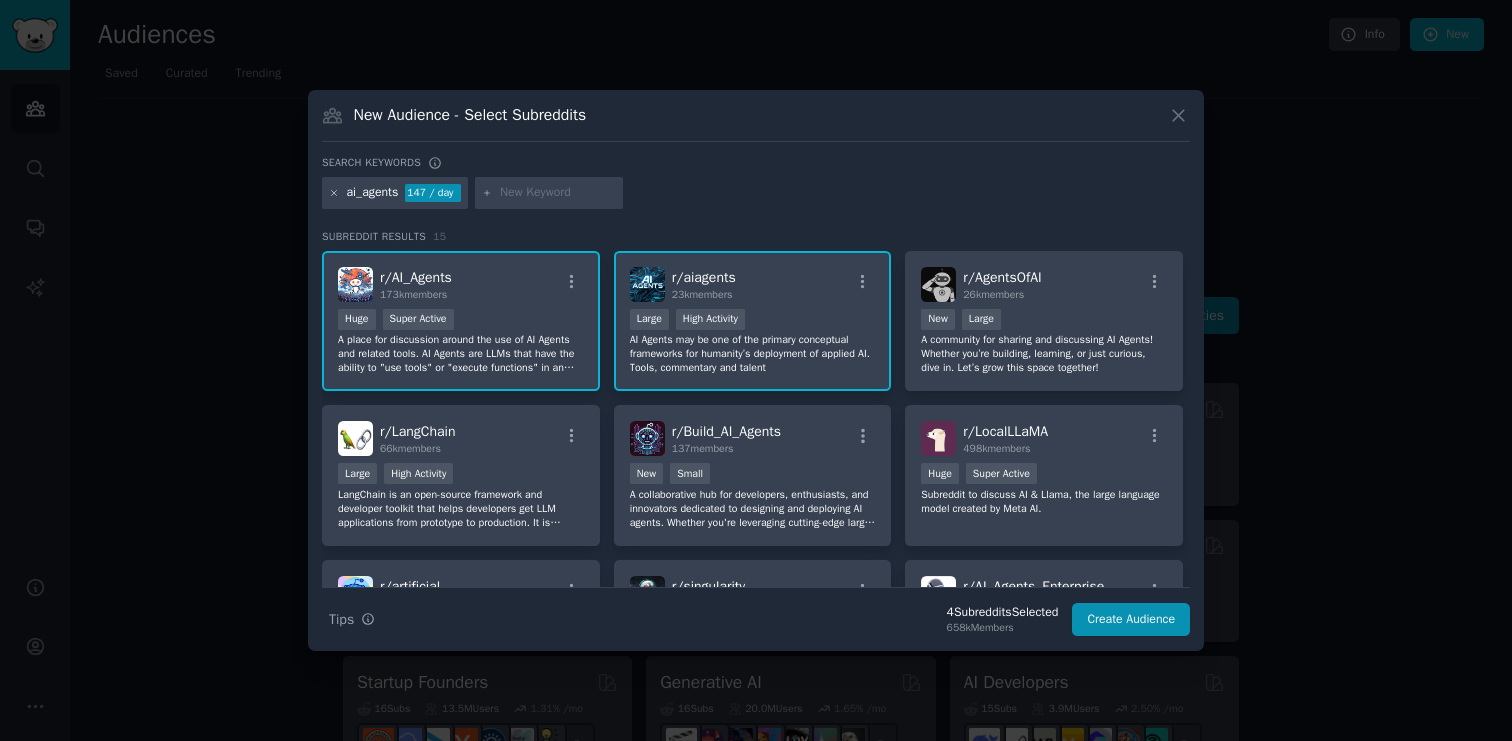 click 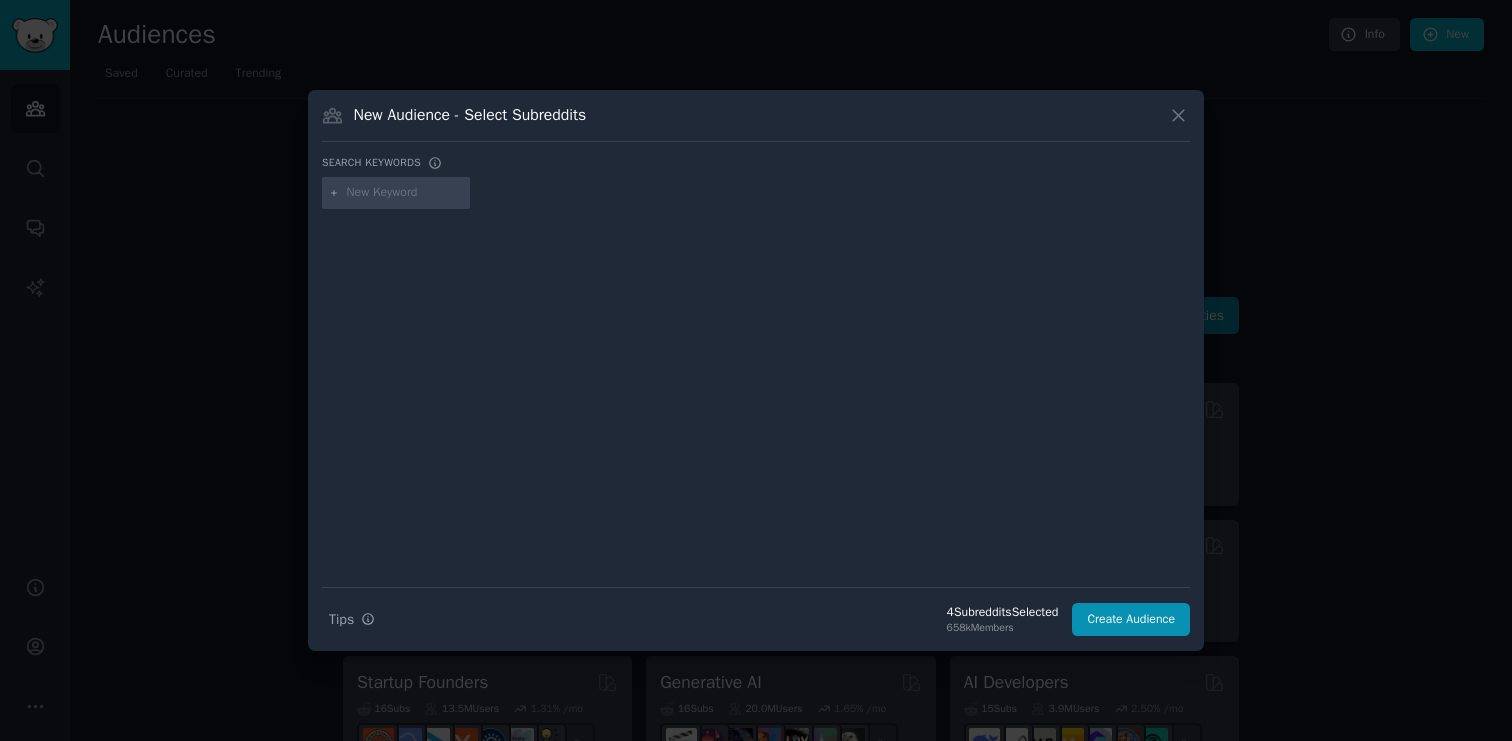 click at bounding box center (405, 193) 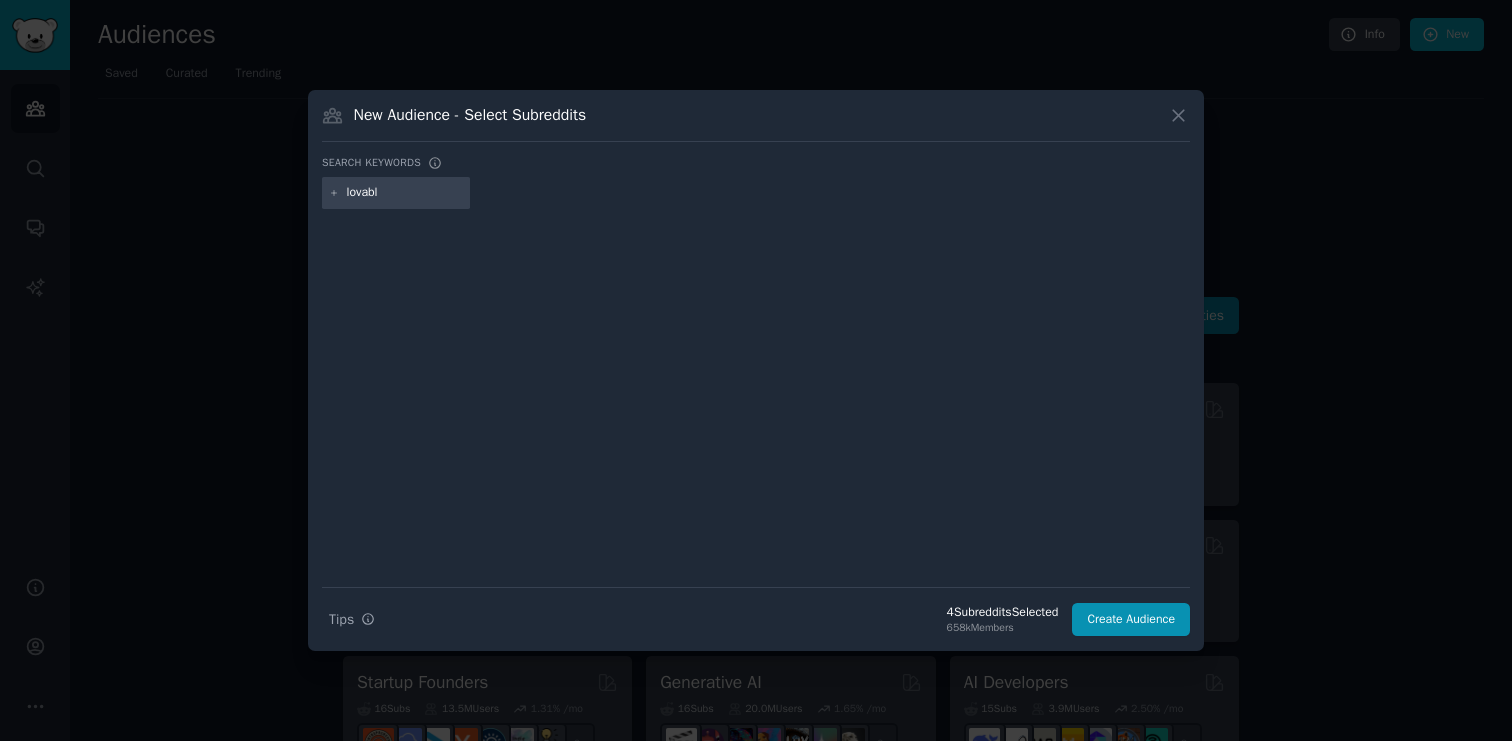 type on "lovable" 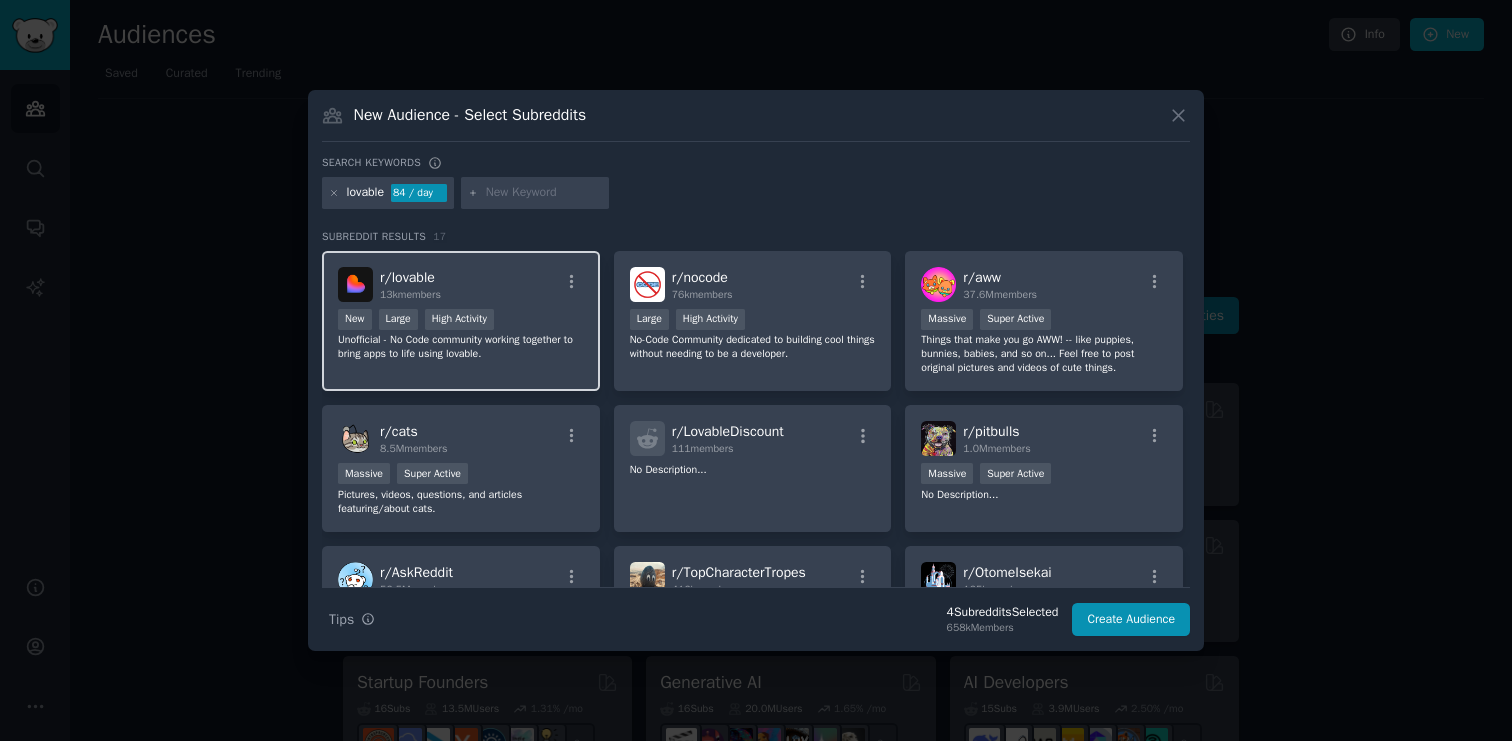 click on "13k  members" at bounding box center [410, 294] 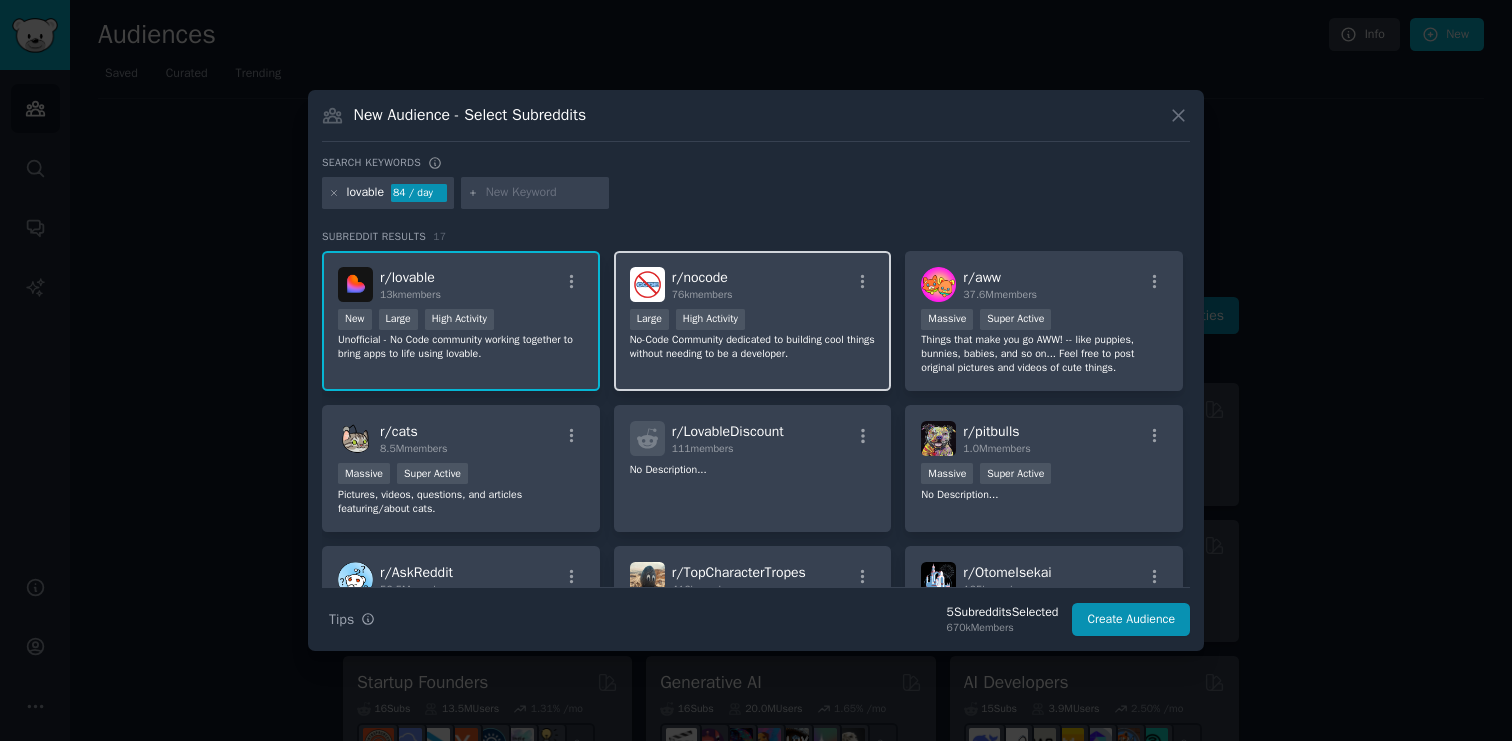 click on "r/ nocode 76k  members Large High Activity No-Code Community dedicated to building cool things without needing to be a developer." at bounding box center (753, 321) 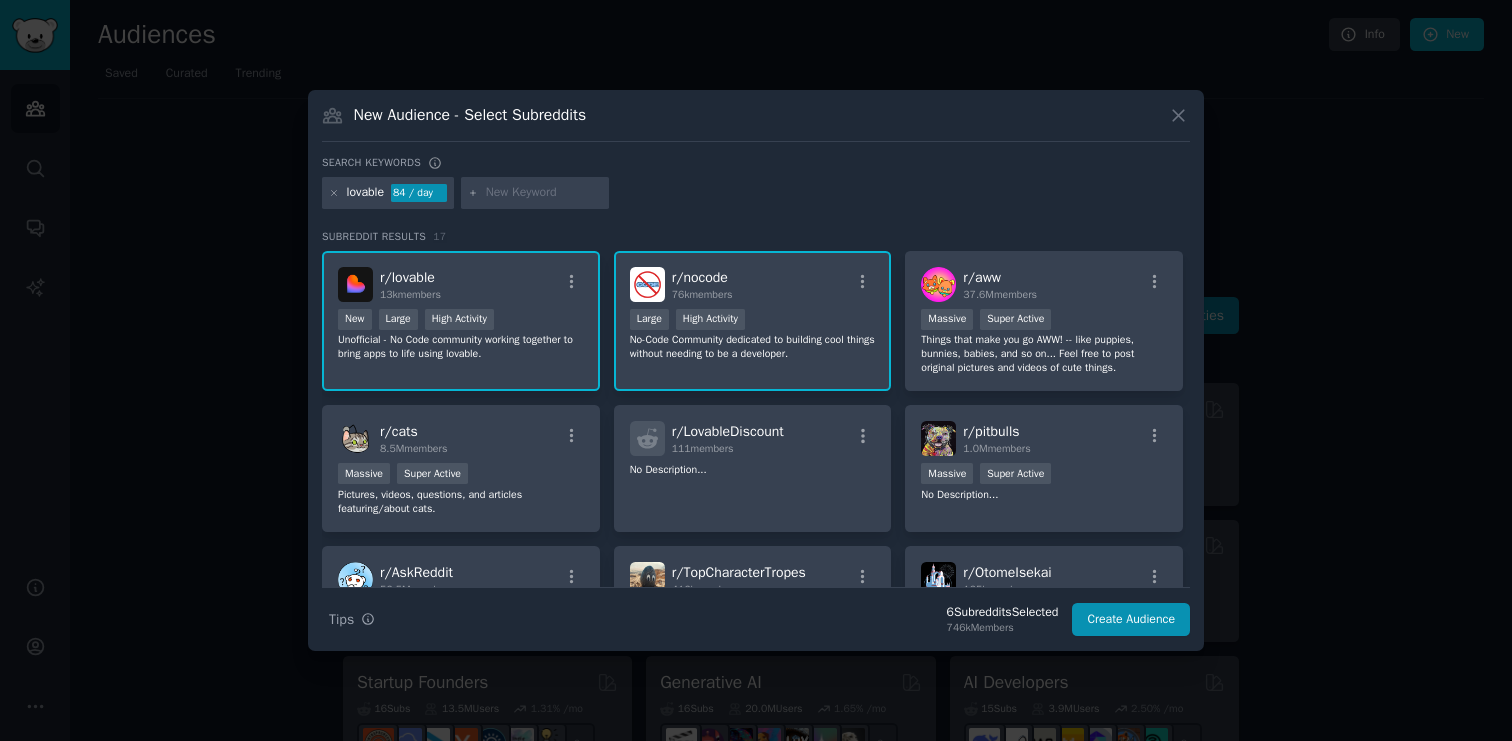 click at bounding box center [544, 193] 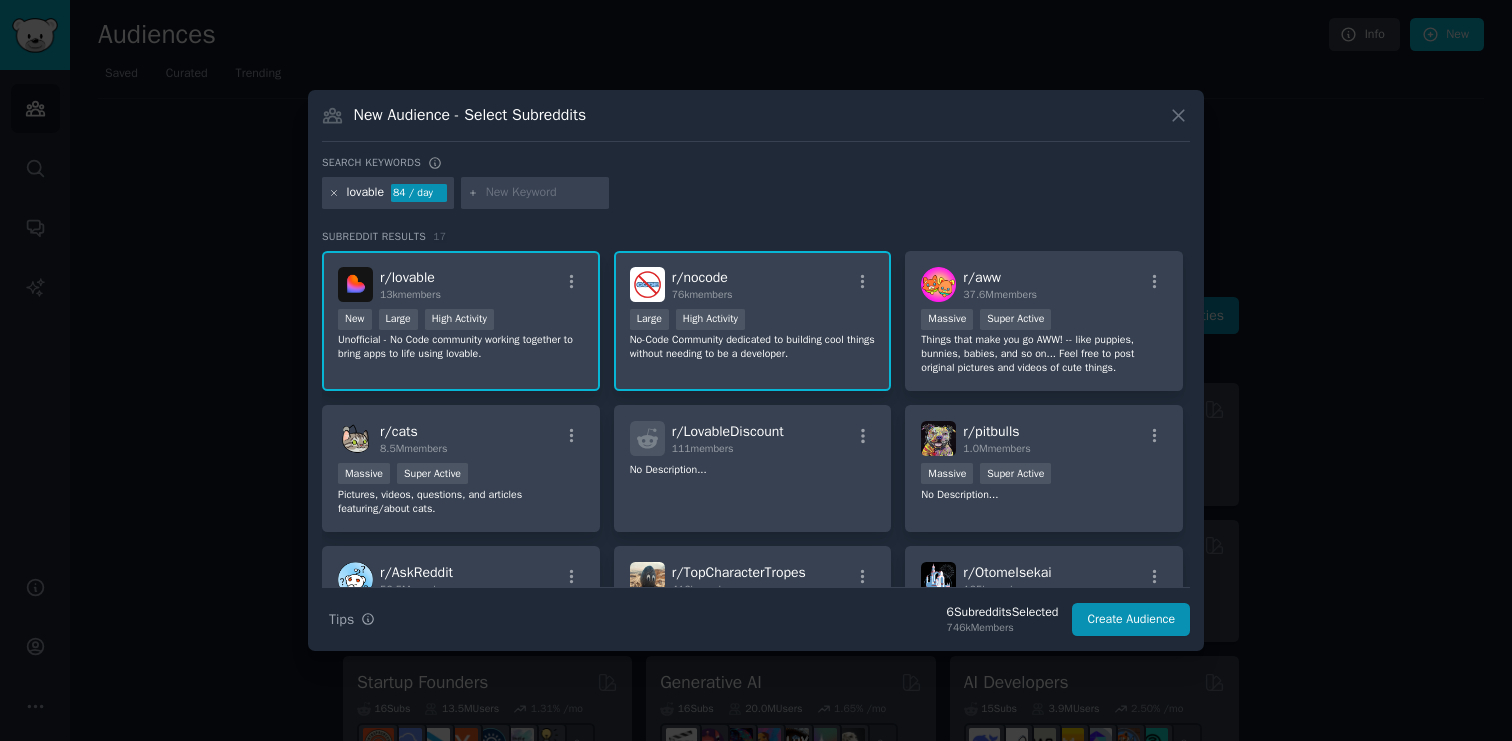 click 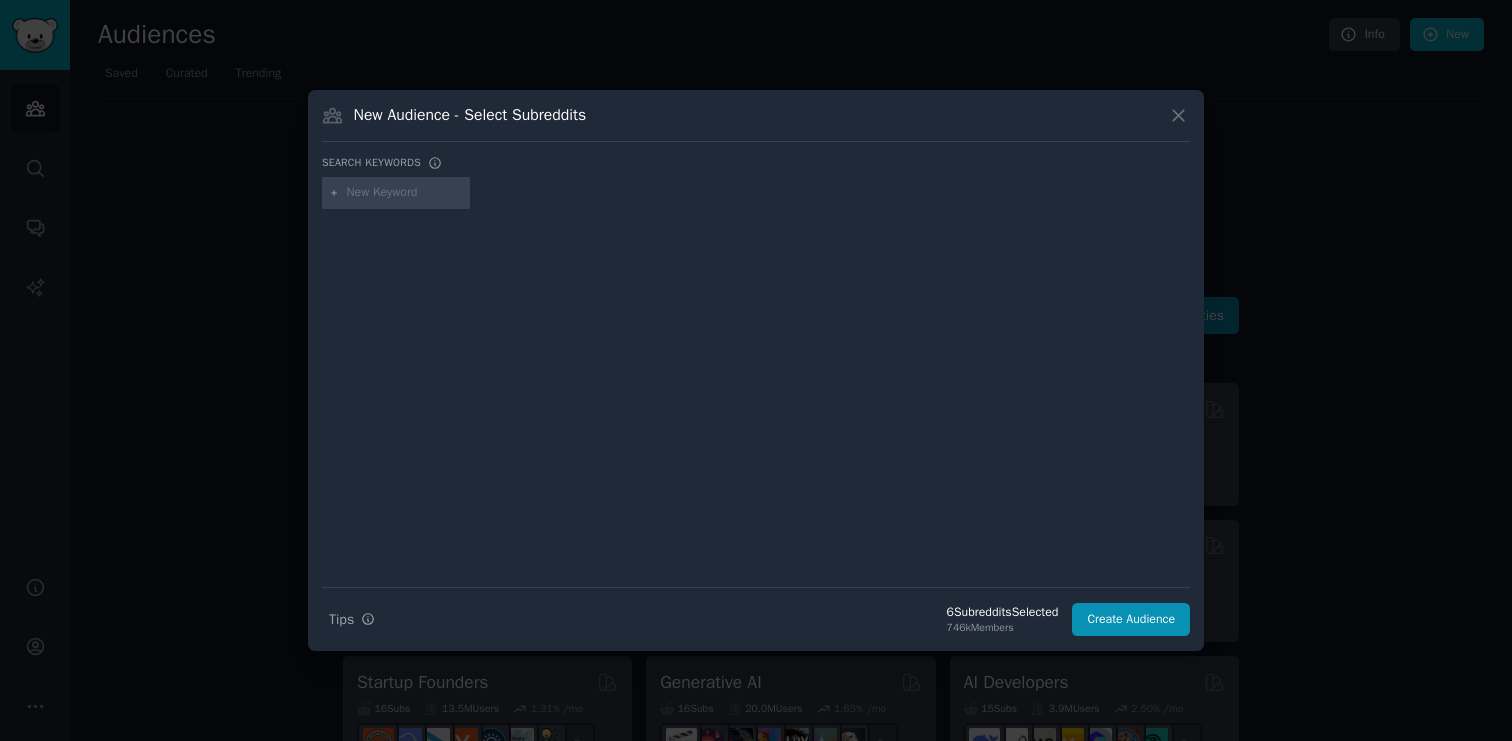 click at bounding box center (405, 193) 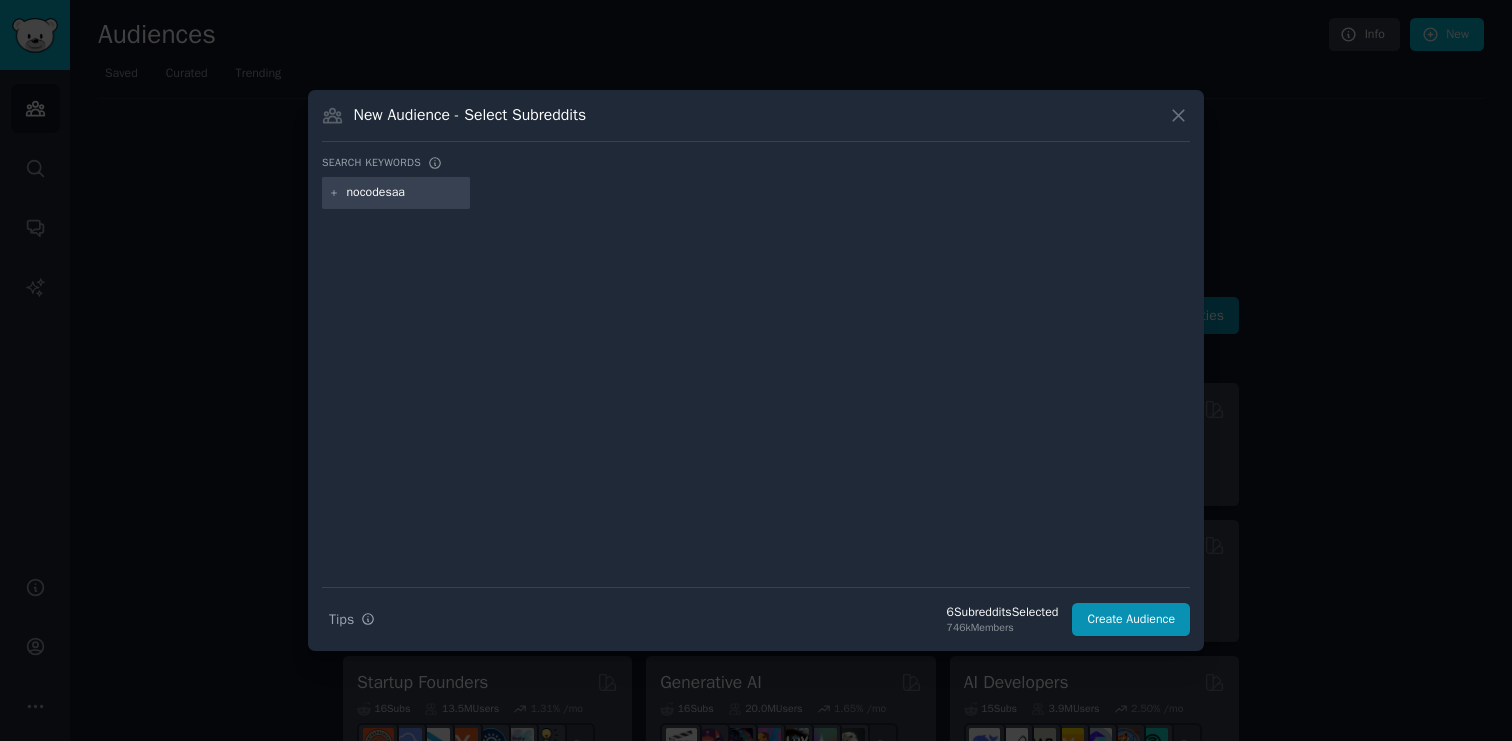 type on "nocodesaas" 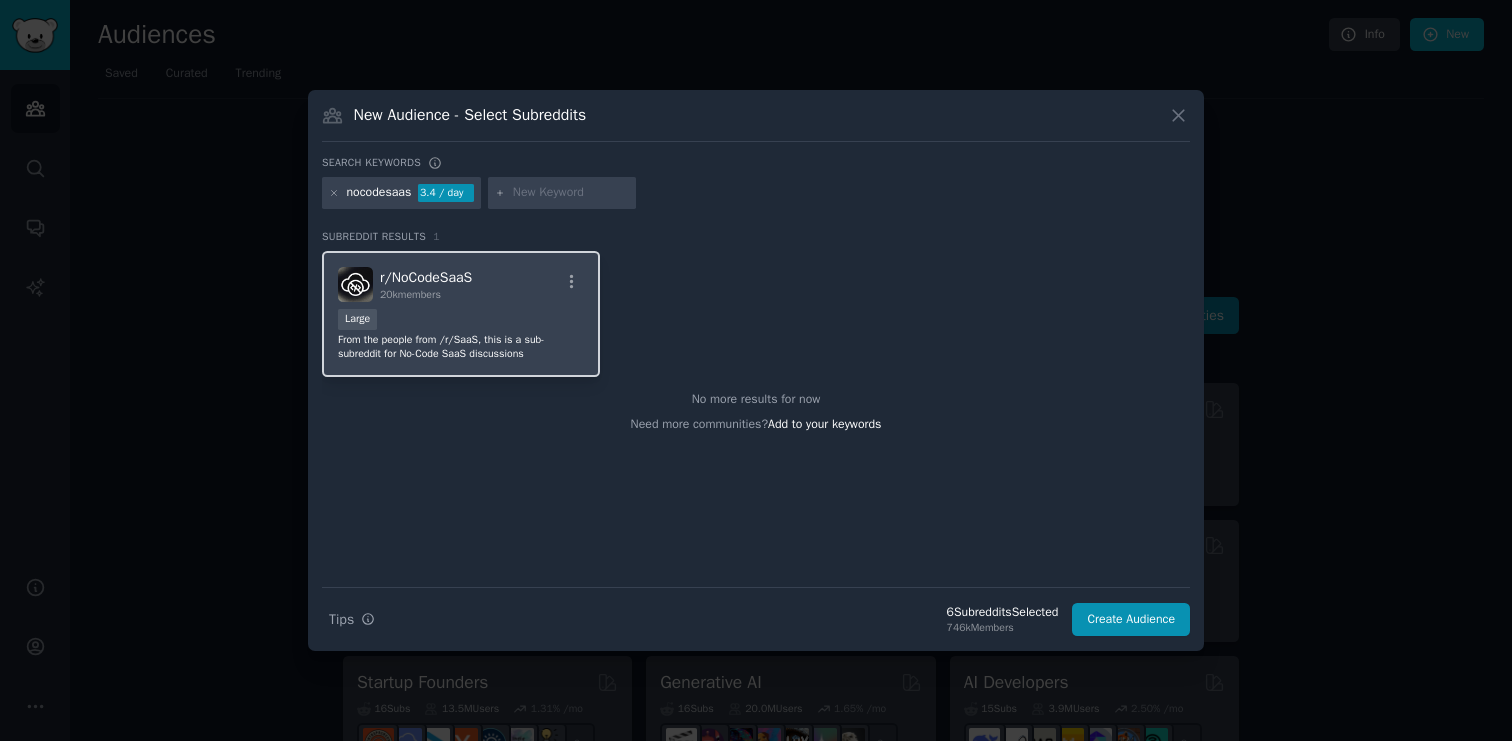 click on "r/ NoCodeSaaS 20k  members" at bounding box center (426, 284) 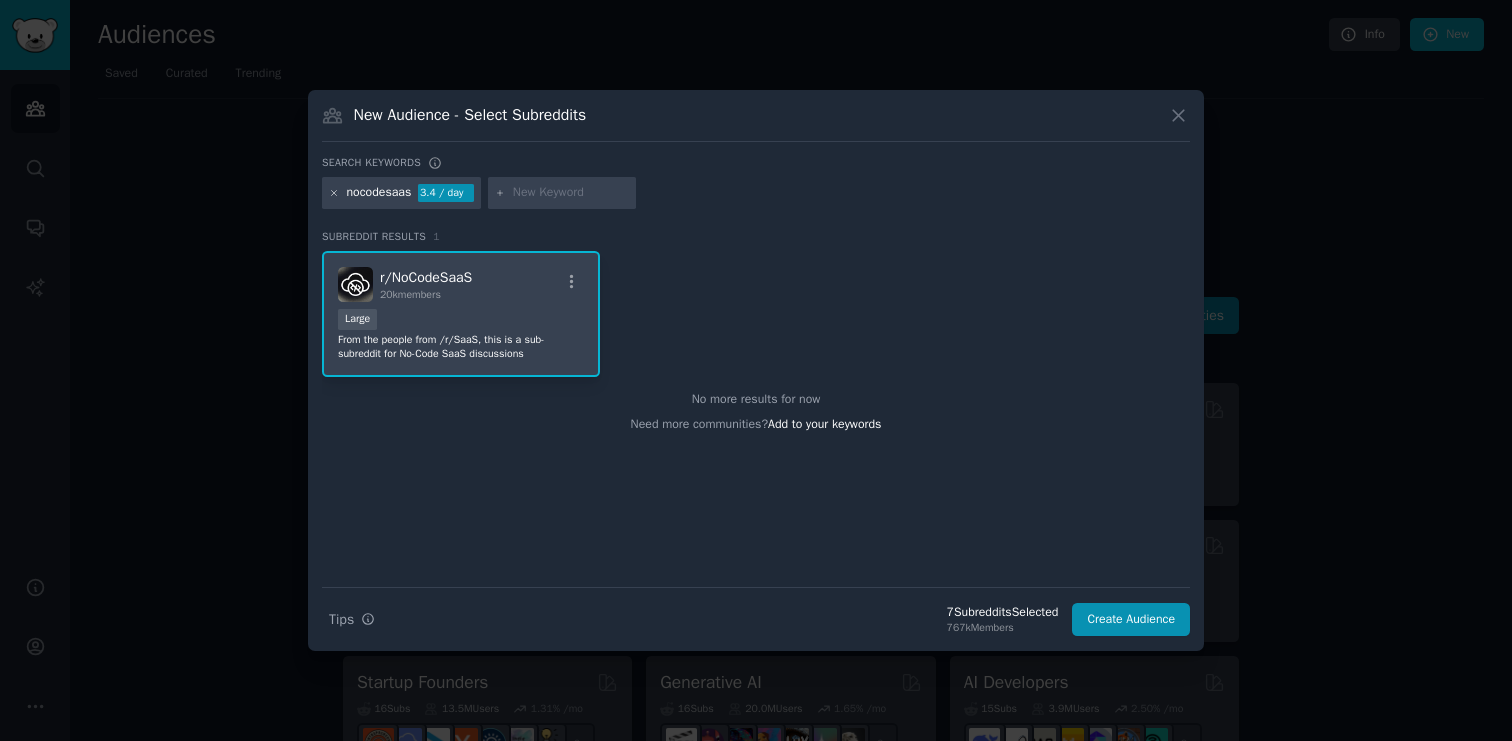 click 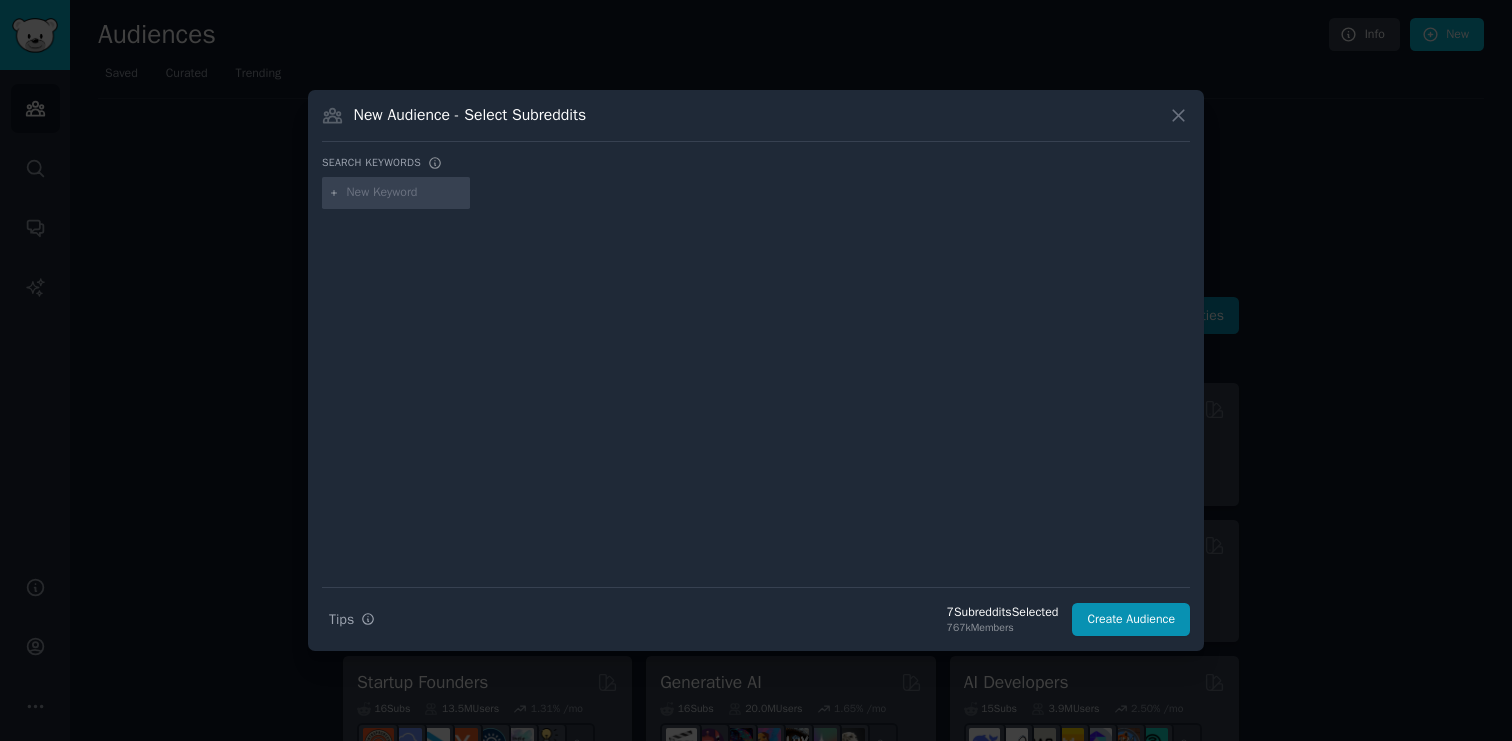 click at bounding box center [405, 193] 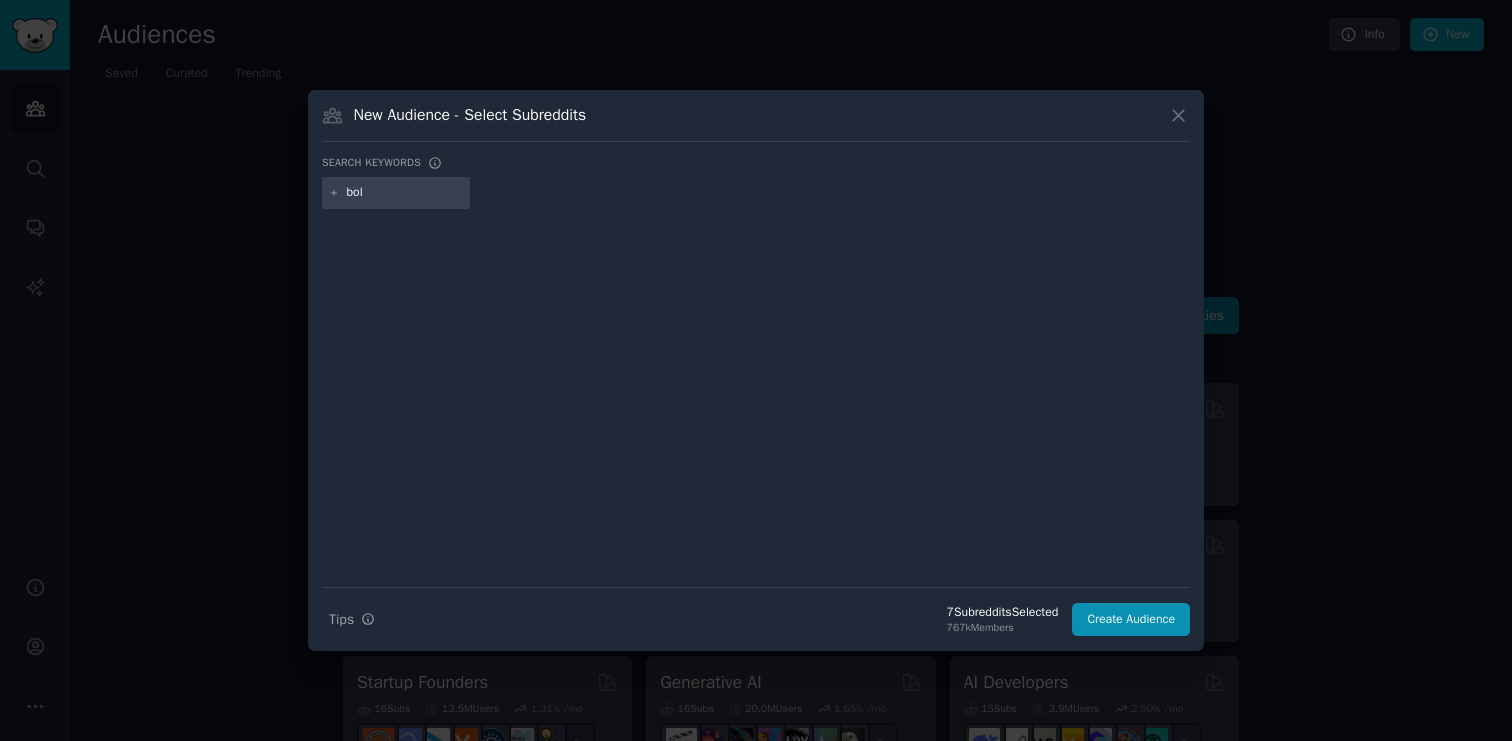 type on "bolt" 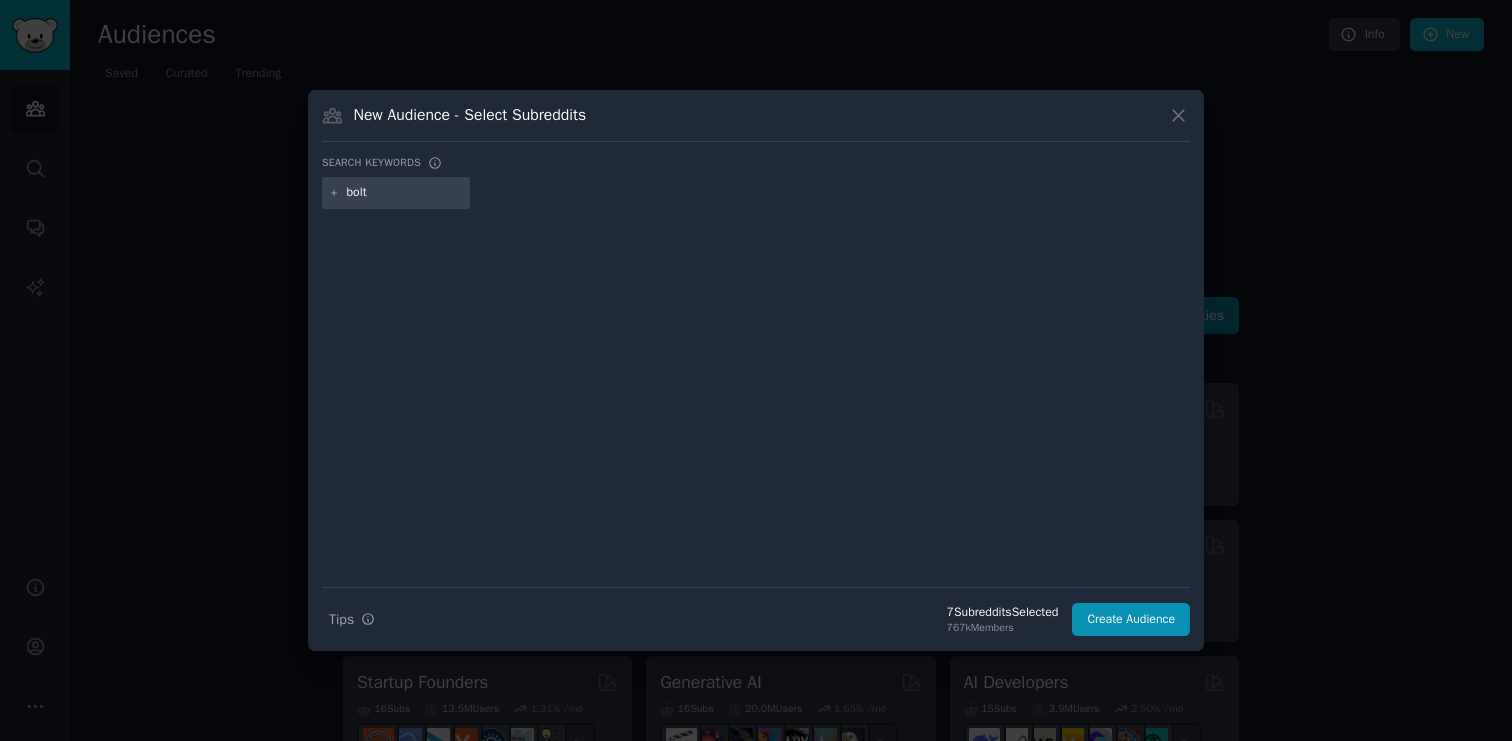 type 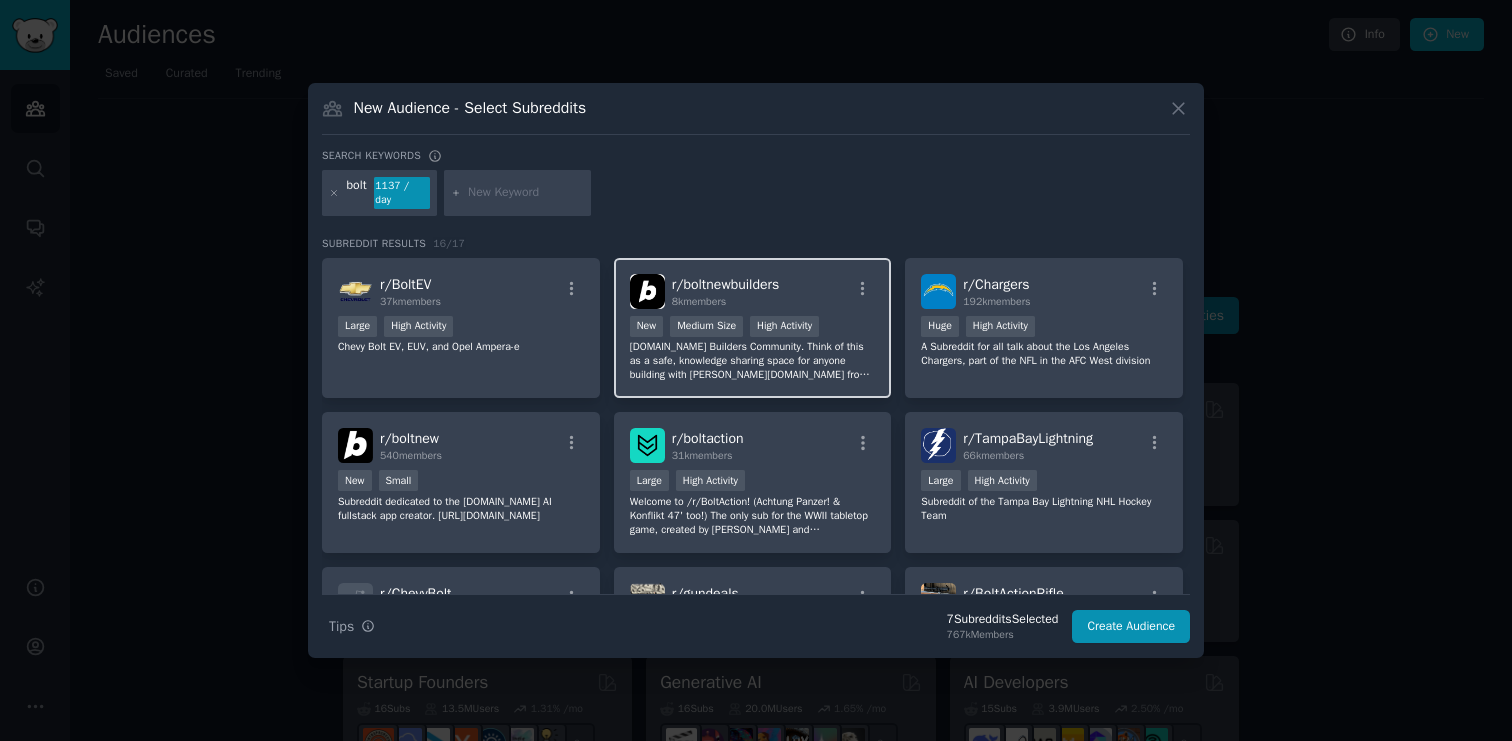 click on "8k  members" at bounding box center [699, 301] 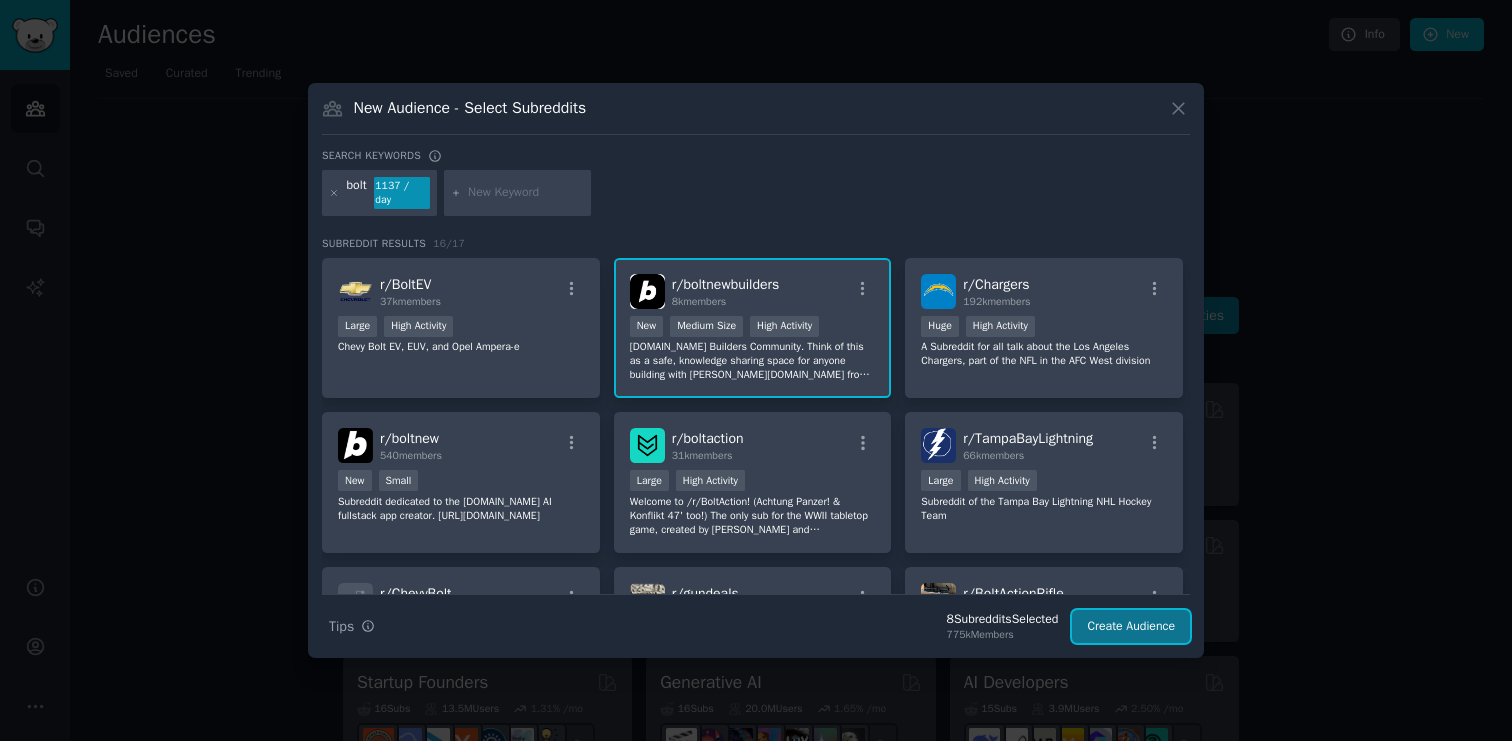 click on "Create Audience" at bounding box center (1131, 627) 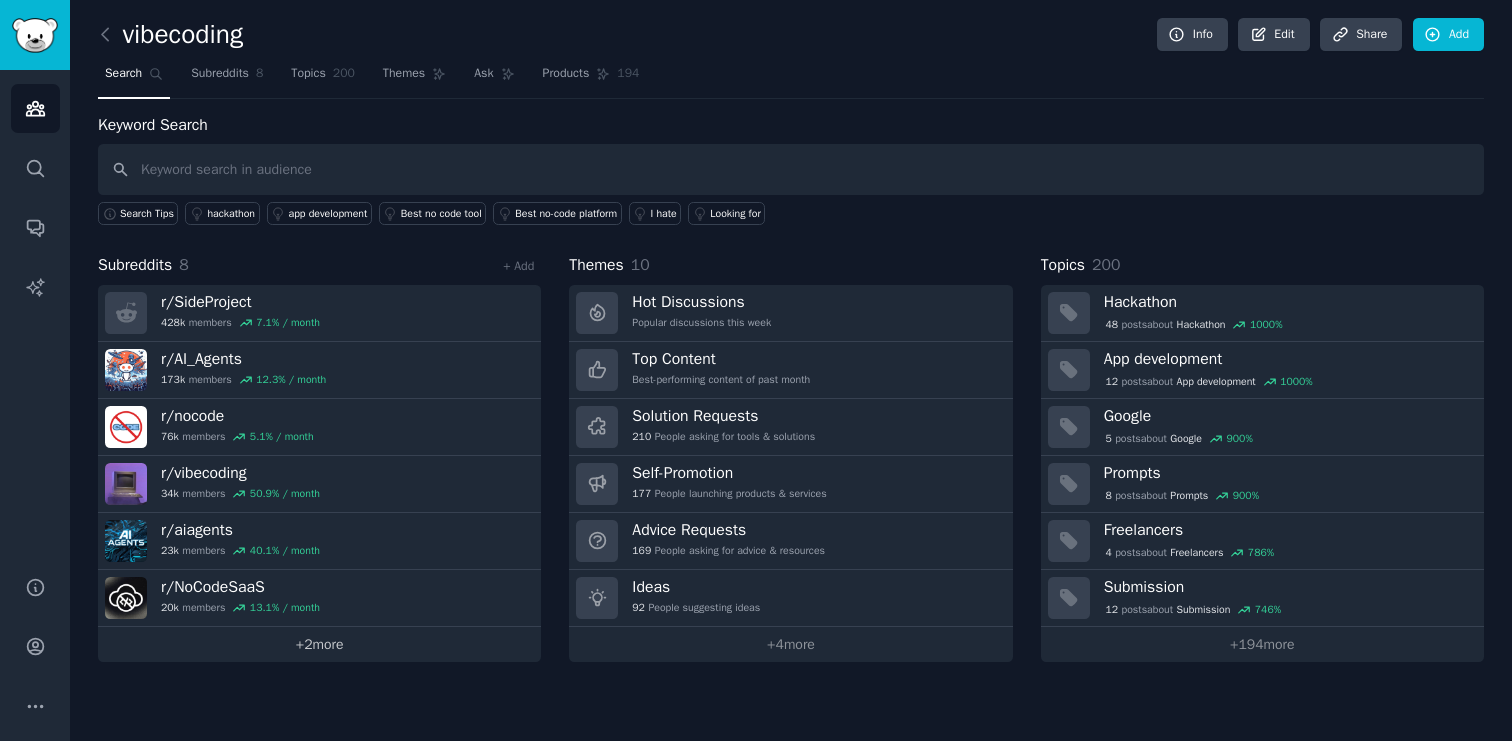 click on "+  2  more" at bounding box center (319, 644) 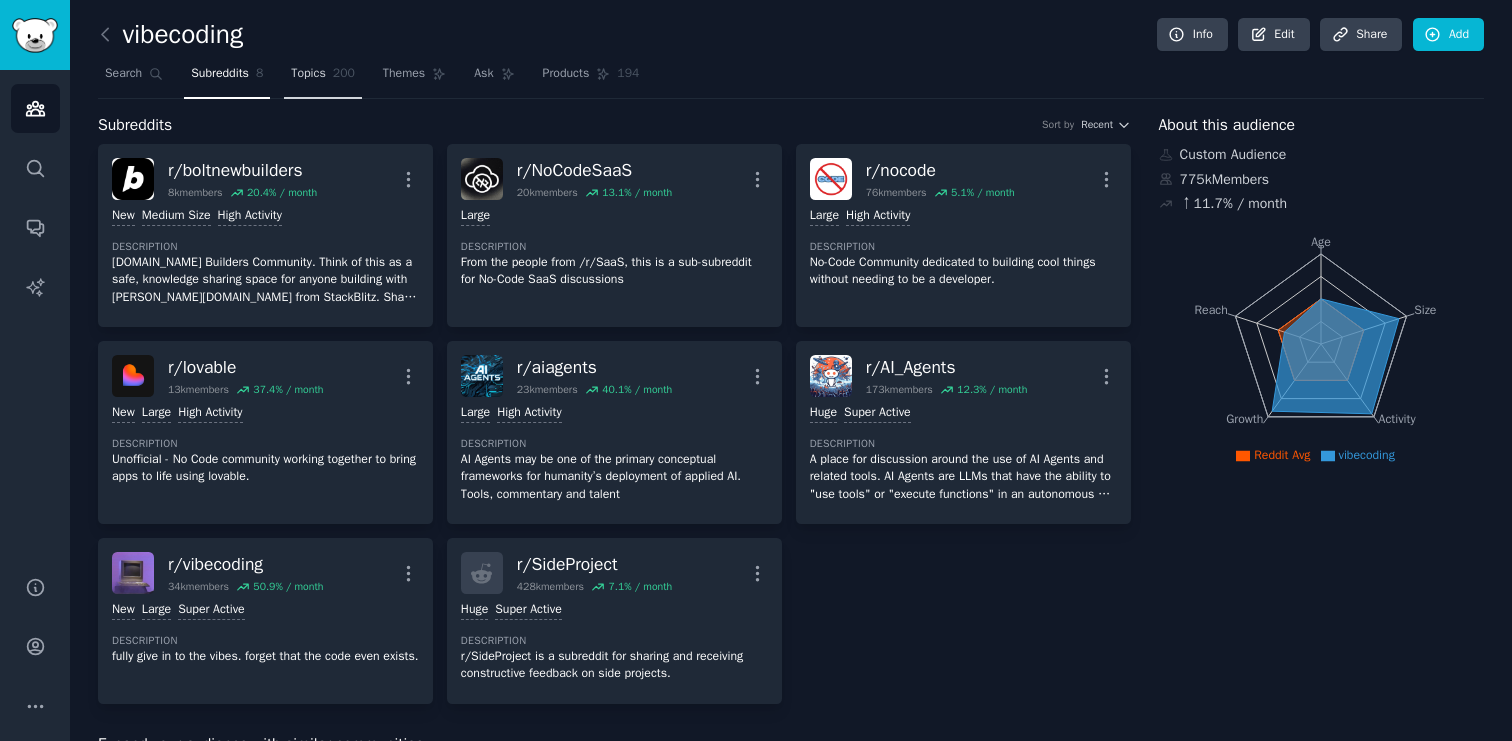 click on "200" 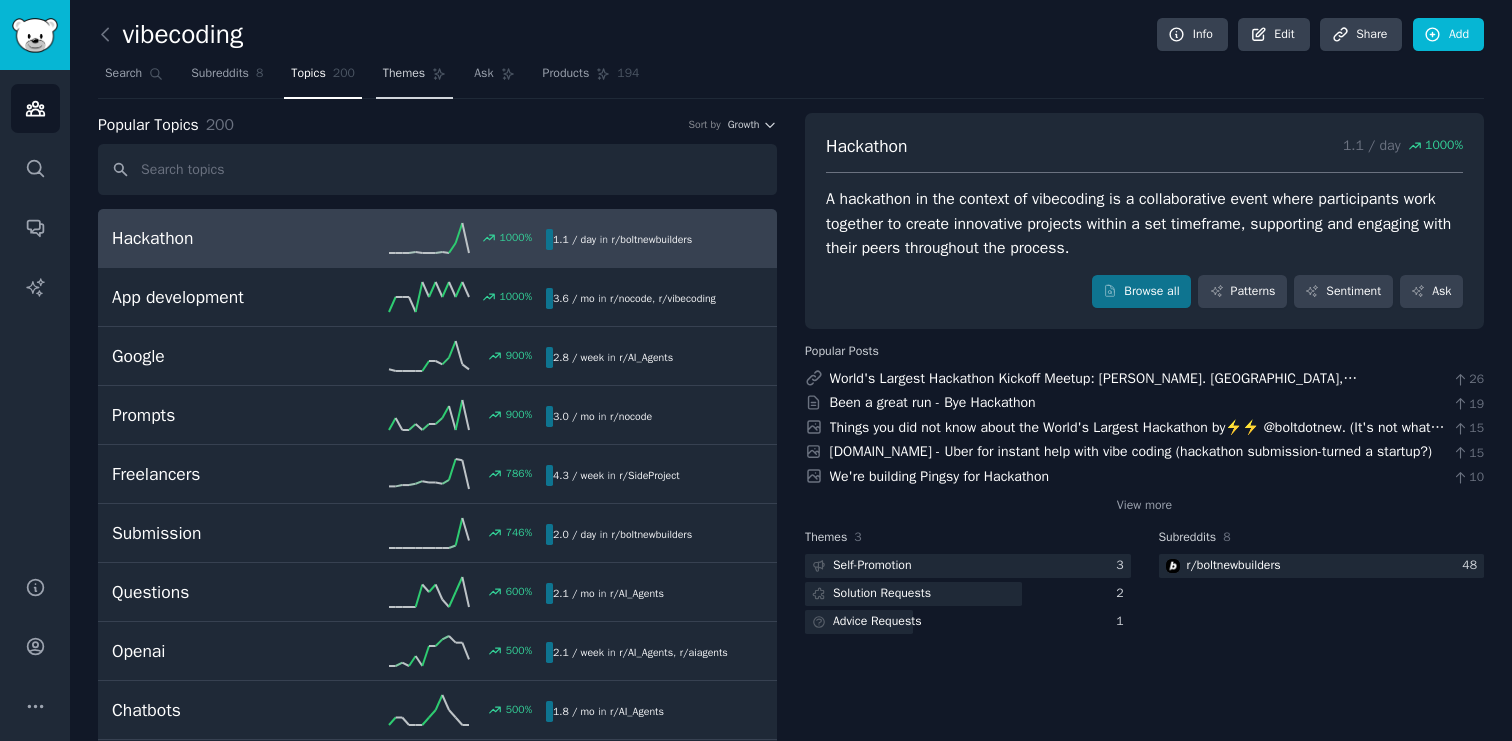 click on "Themes" at bounding box center (404, 74) 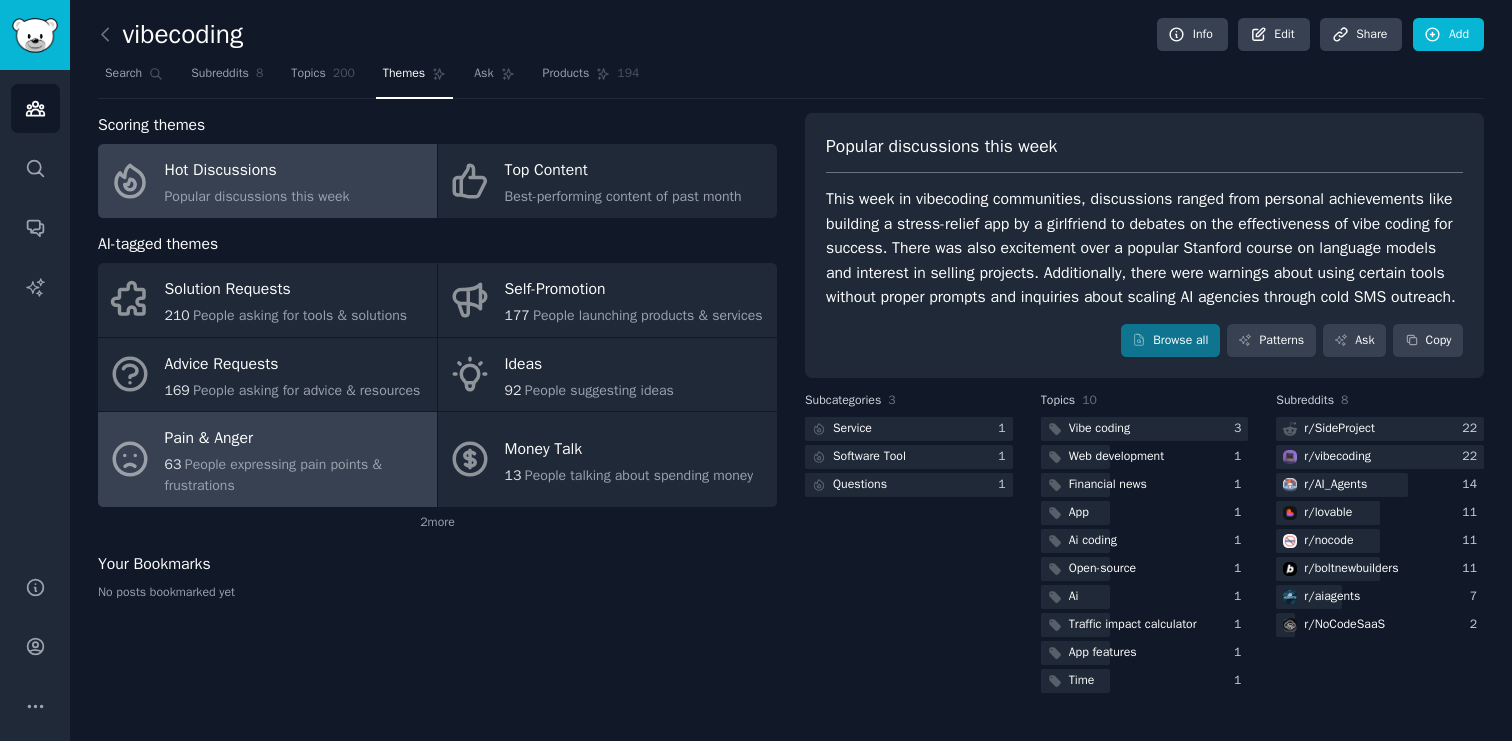 click on "Pain & Anger" at bounding box center (296, 439) 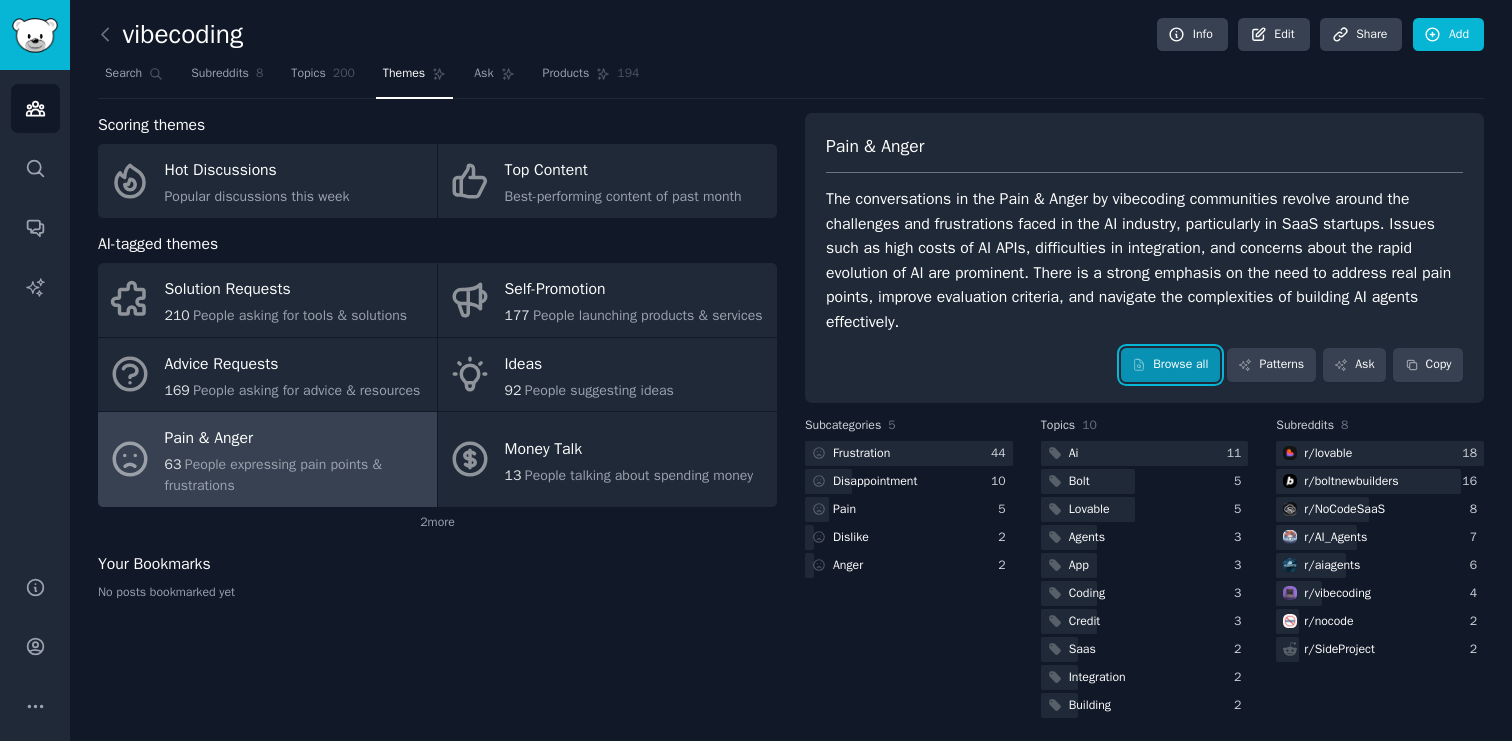 click on "Browse all" at bounding box center (1170, 365) 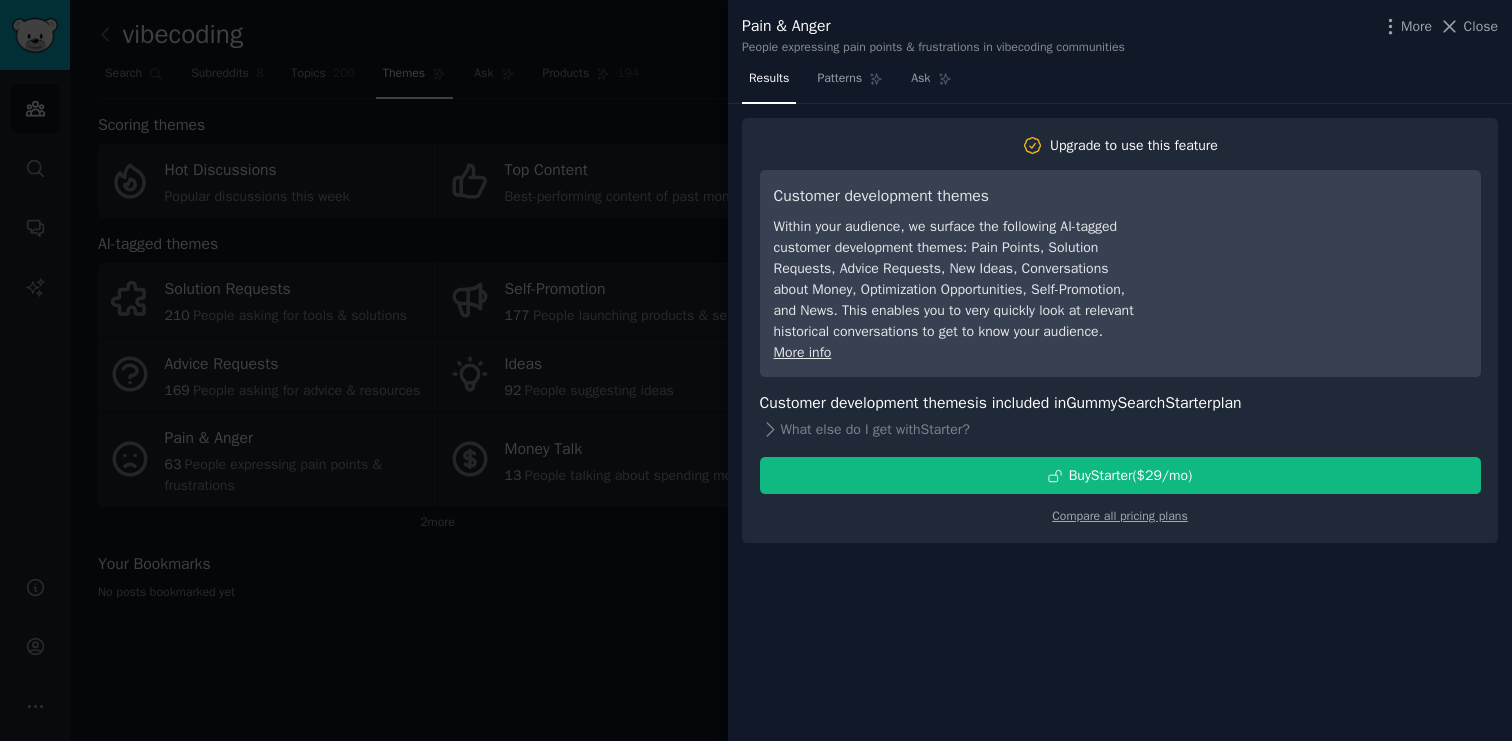 click at bounding box center (756, 370) 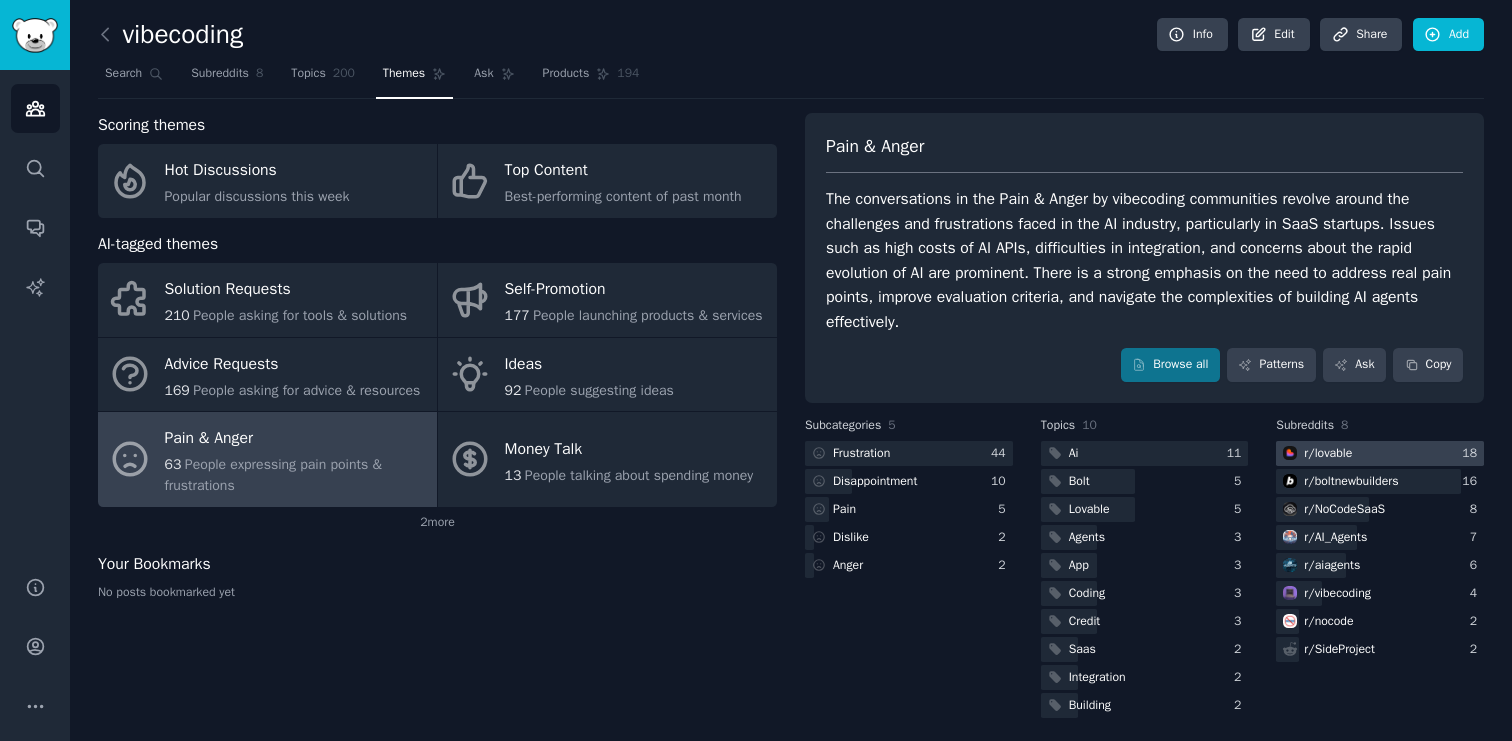click on "r/ lovable" at bounding box center [1328, 454] 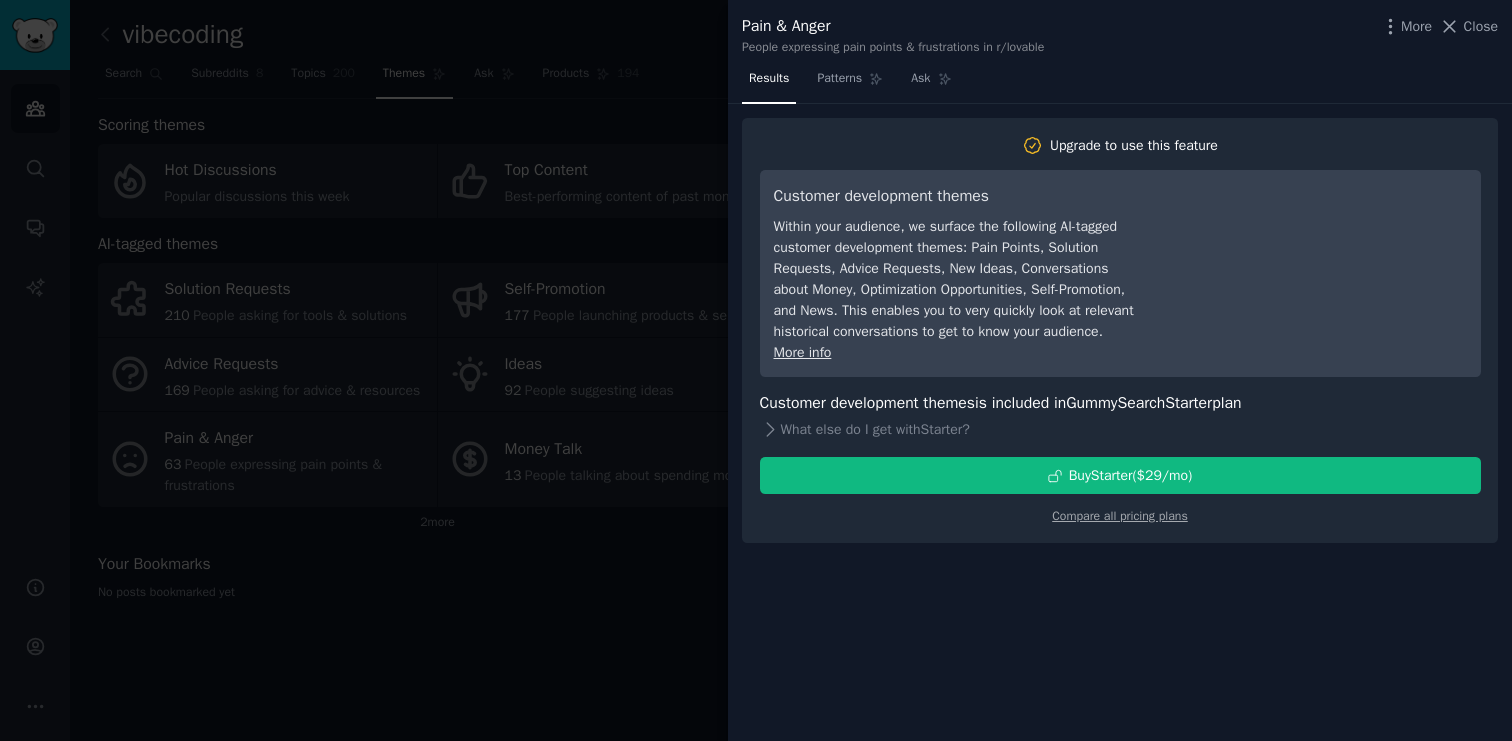 click at bounding box center (756, 370) 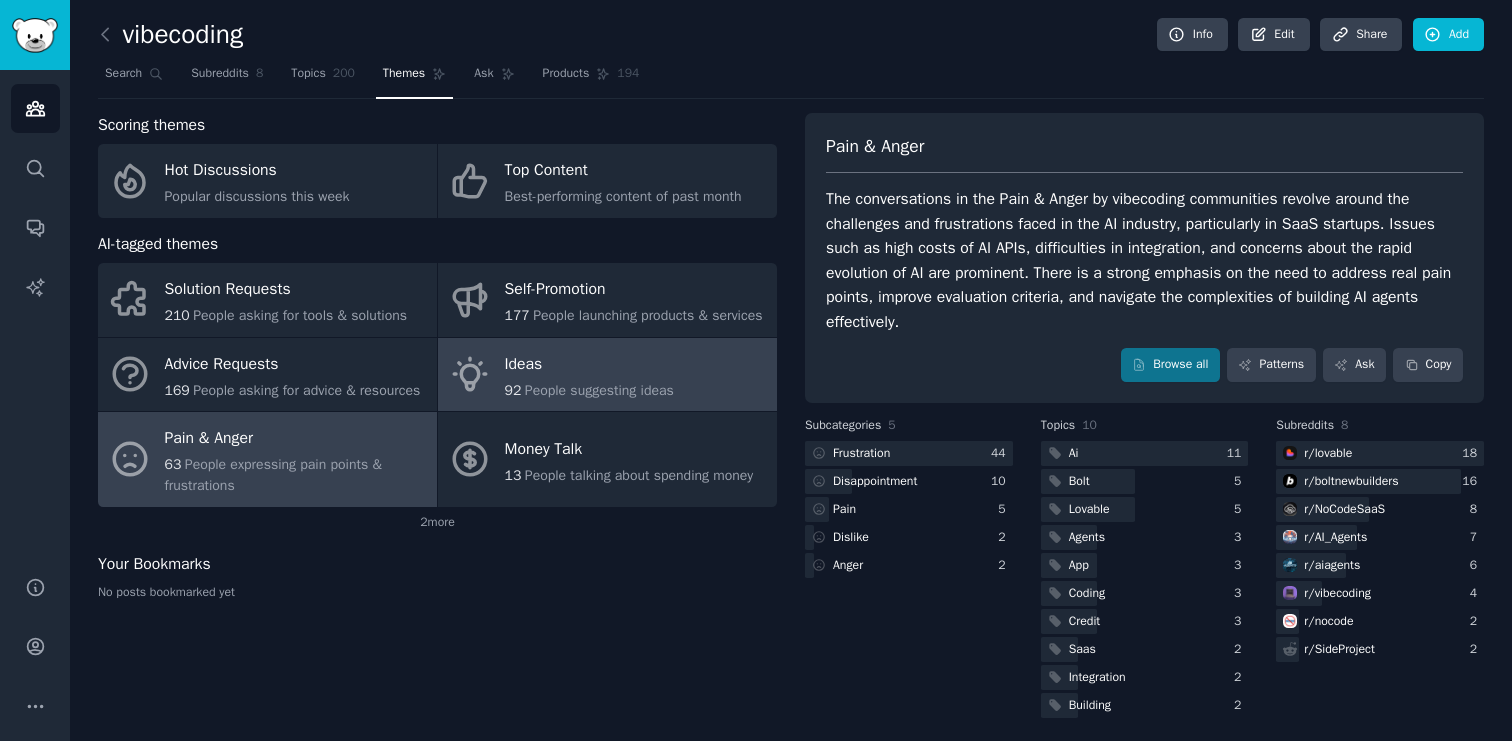 click on "Ideas" at bounding box center (589, 364) 